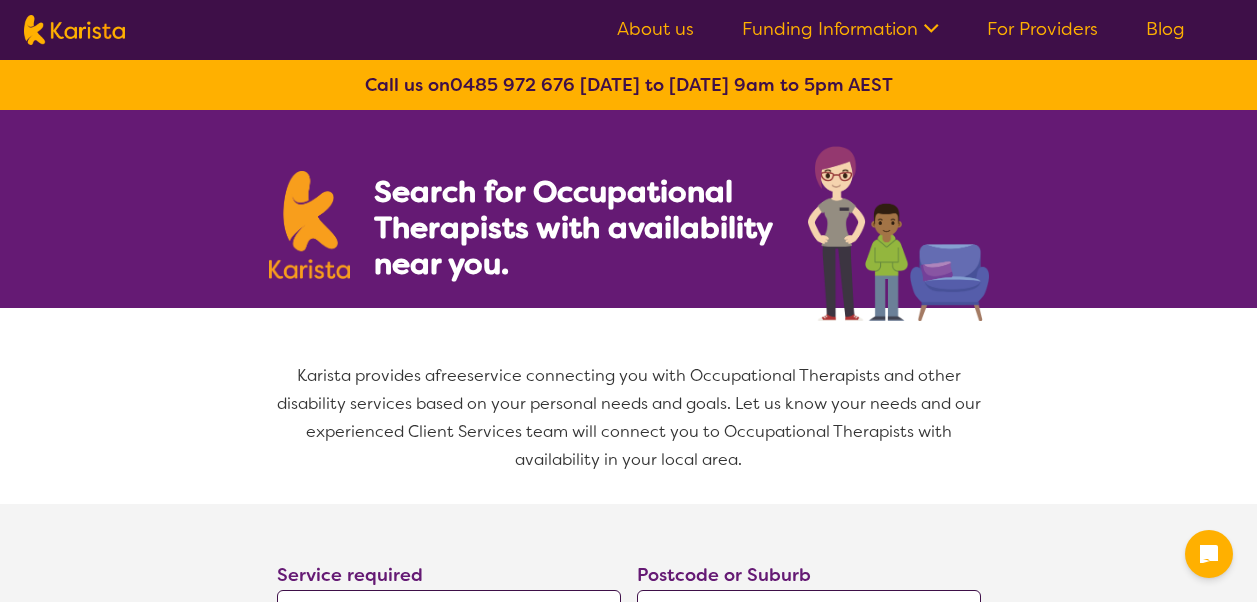select on "[MEDICAL_DATA]" 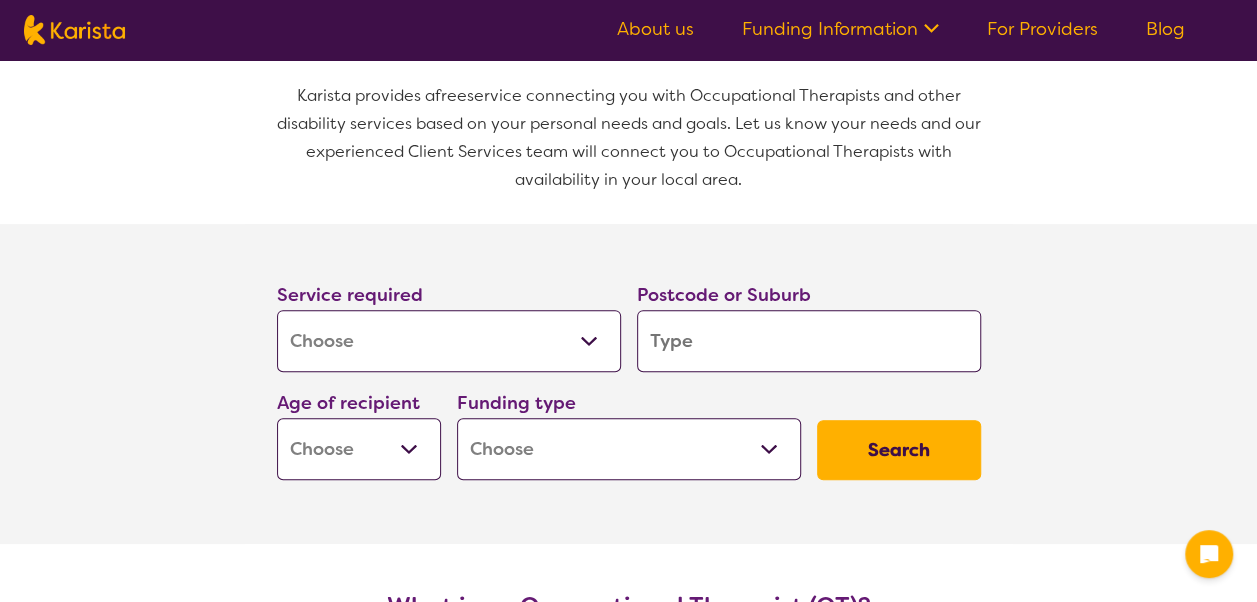 scroll, scrollTop: 282, scrollLeft: 0, axis: vertical 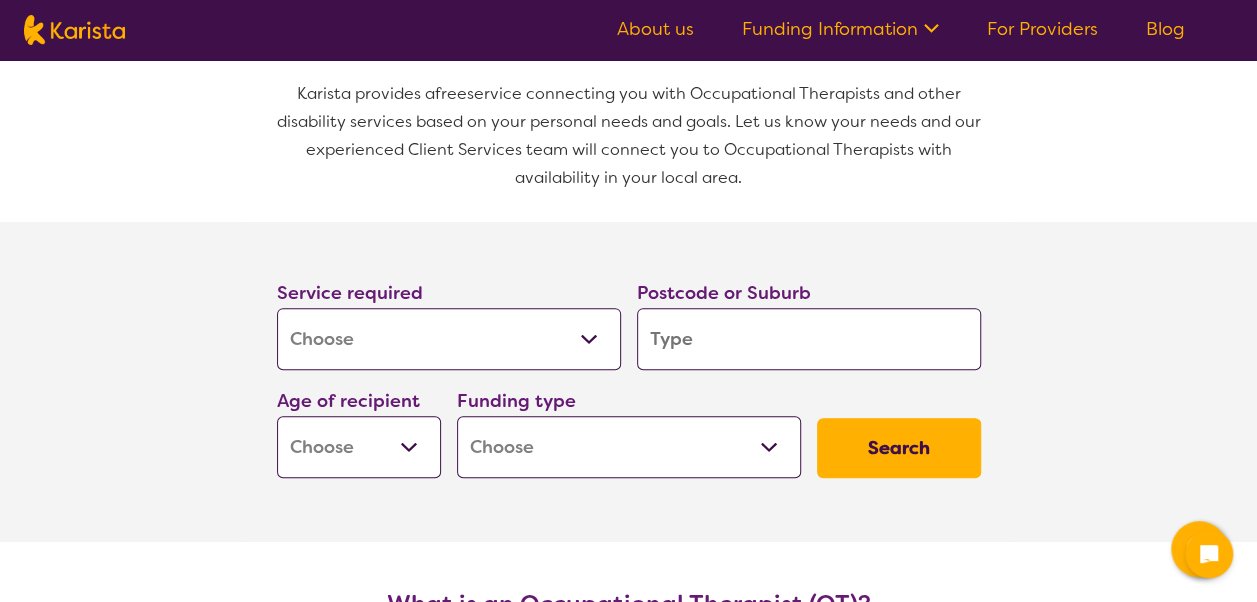 click on "Allied Health Assistant Assessment (ADHD or Autism) Behaviour support Counselling Dietitian Domestic and home help Employment Support Exercise physiology Home Care Package Provider Key Worker NDIS Plan management NDIS Support Coordination Nursing services Occupational therapy Personal care Physiotherapy Podiatry Psychology Psychosocial Recovery Coach Respite Speech therapy Support worker Supported accommodation" at bounding box center [449, 339] 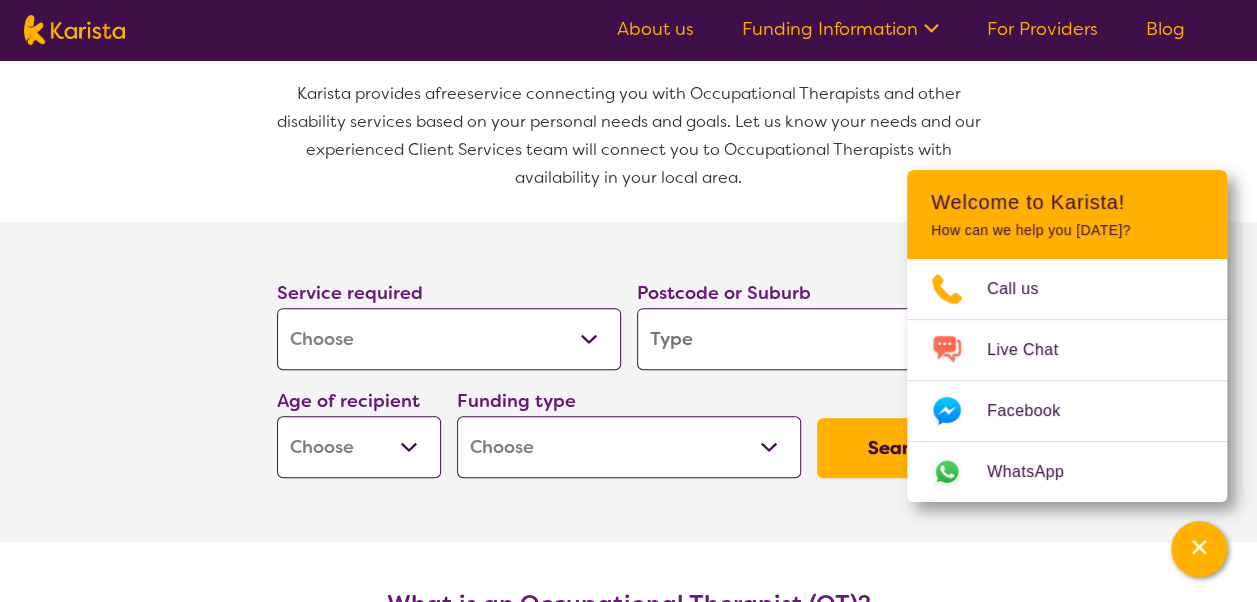 click on "Allied Health Assistant Assessment (ADHD or Autism) Behaviour support Counselling Dietitian Domestic and home help Employment Support Exercise physiology Home Care Package Provider Key Worker NDIS Plan management NDIS Support Coordination Nursing services Occupational therapy Personal care Physiotherapy Podiatry Psychology Psychosocial Recovery Coach Respite Speech therapy Support worker Supported accommodation" at bounding box center (449, 339) 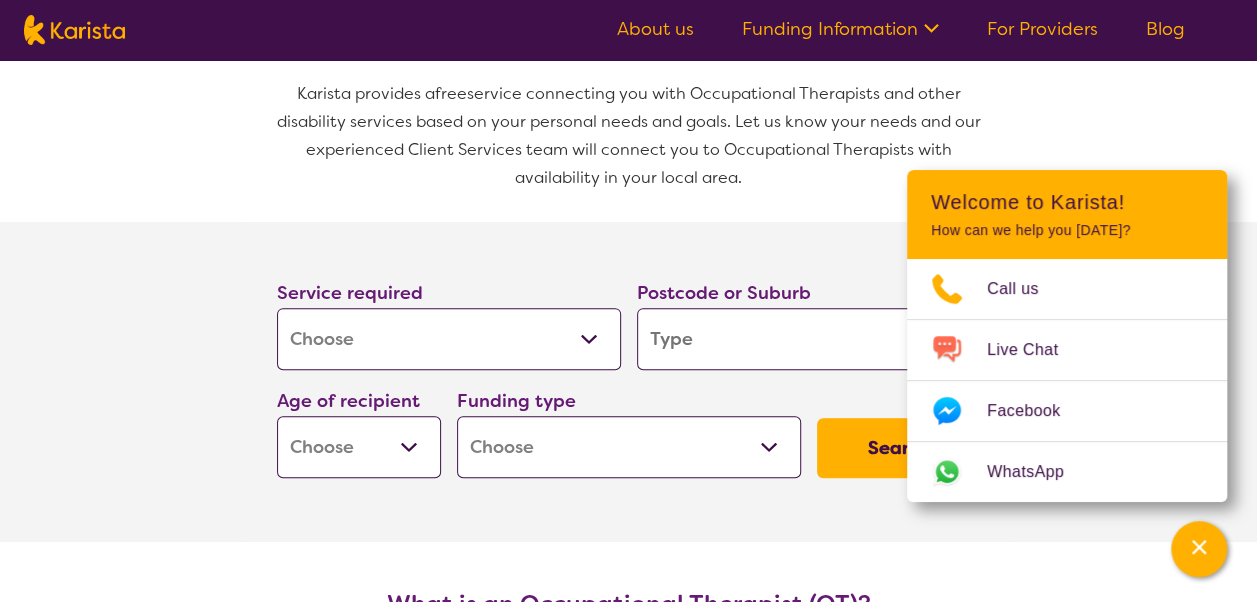 type on "c" 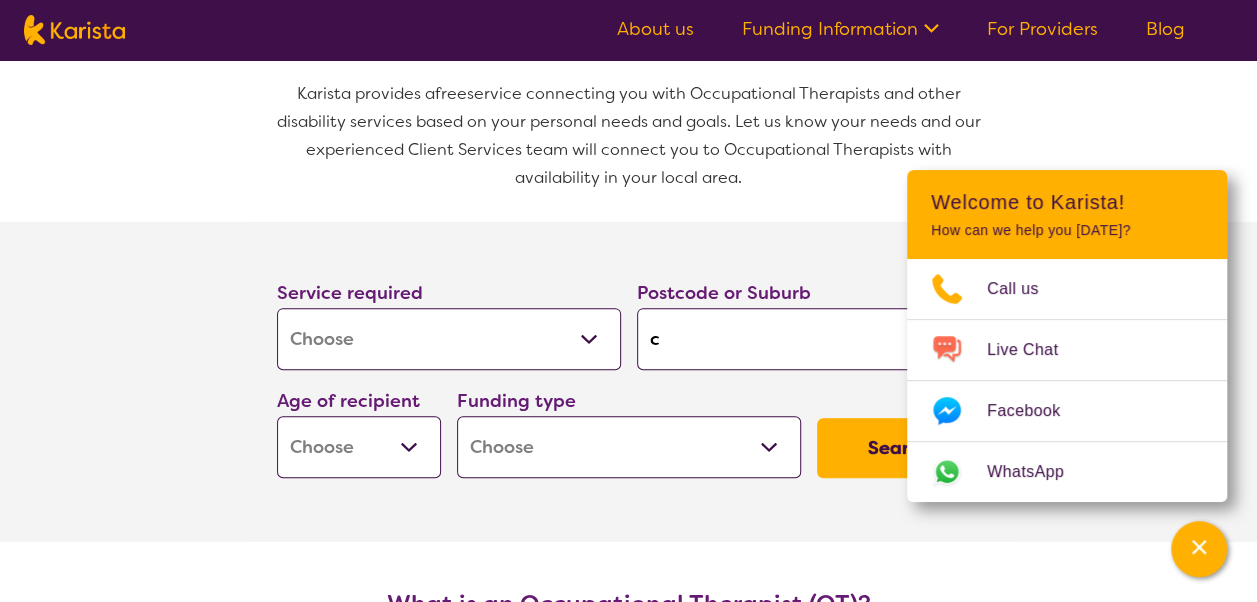 type on "cl" 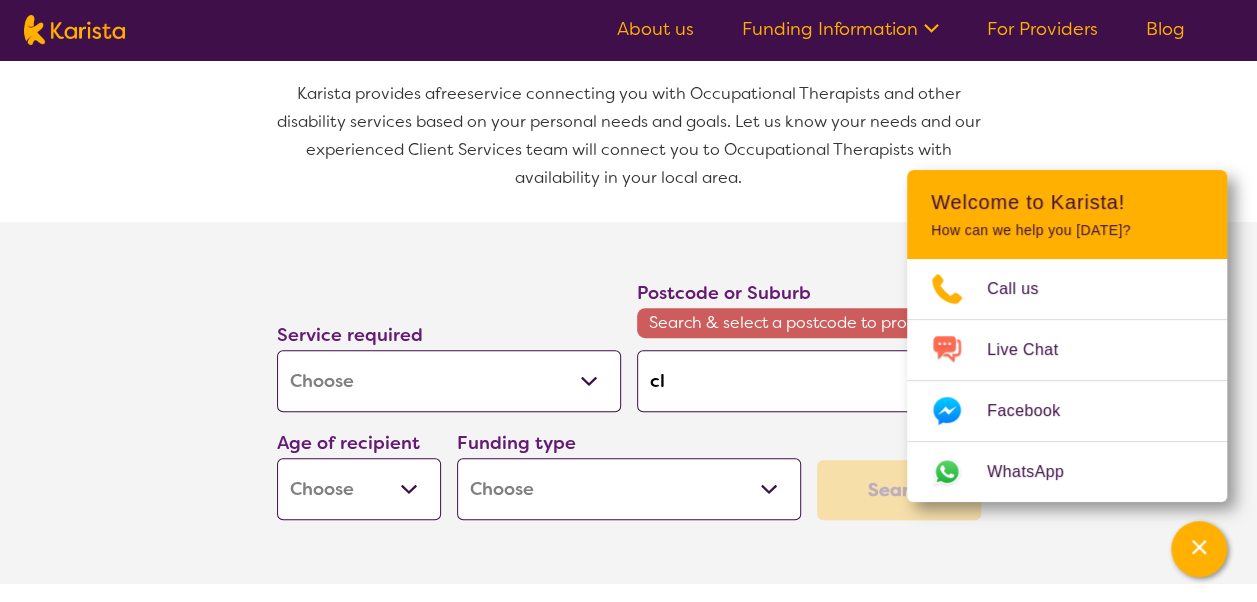 type on "cla" 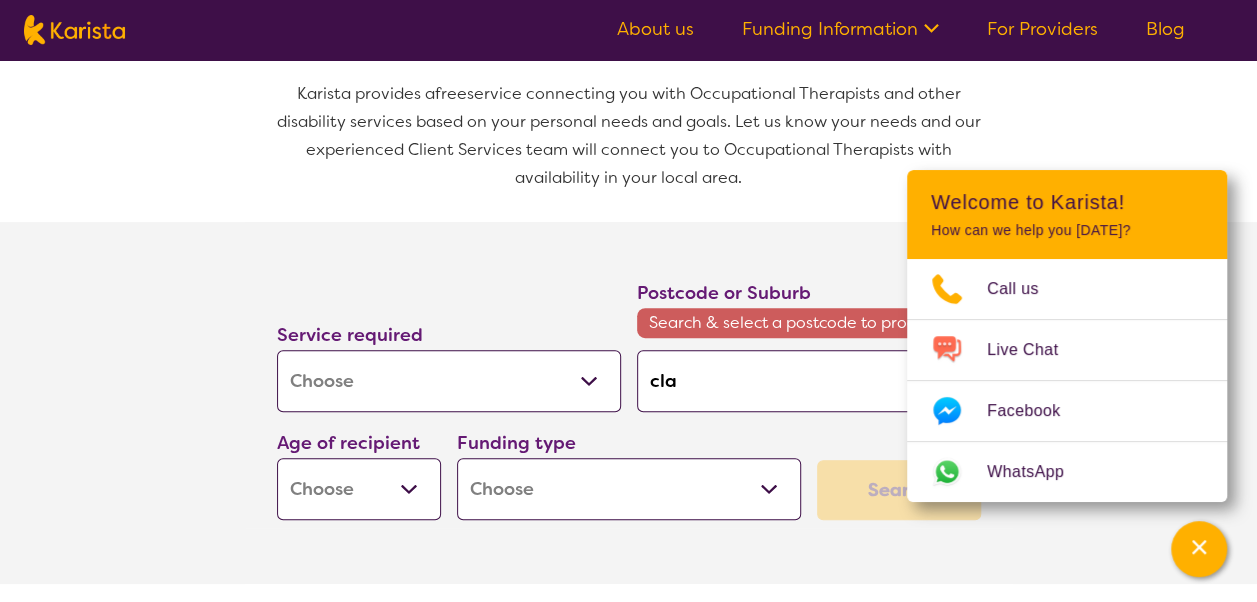 type on "clay" 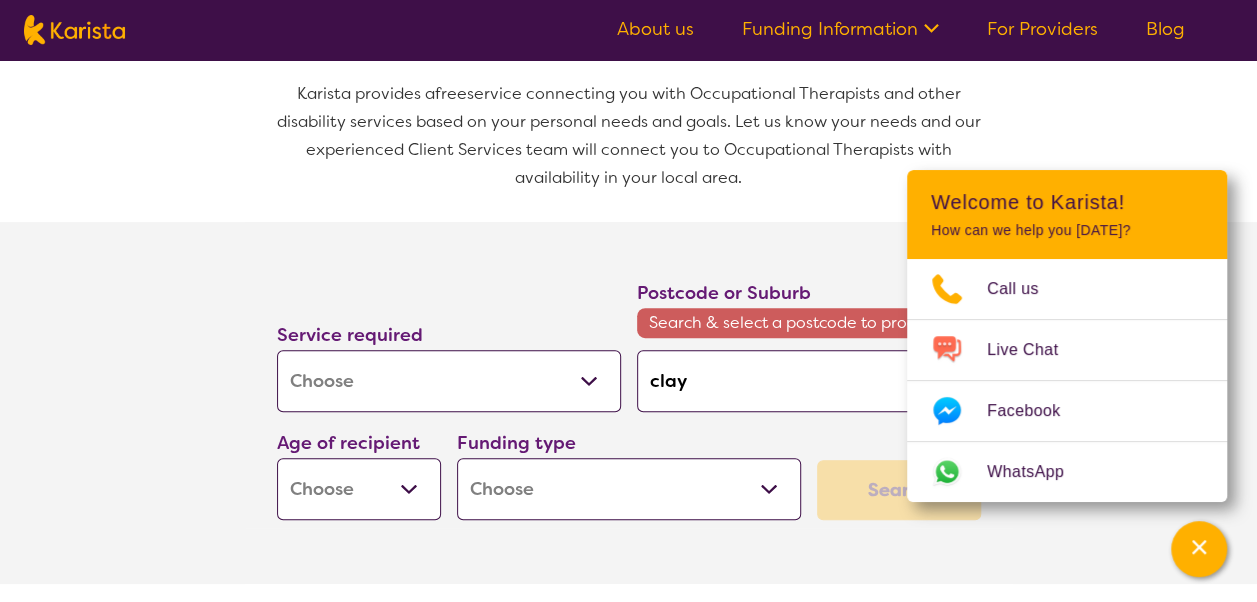 type on "clayt" 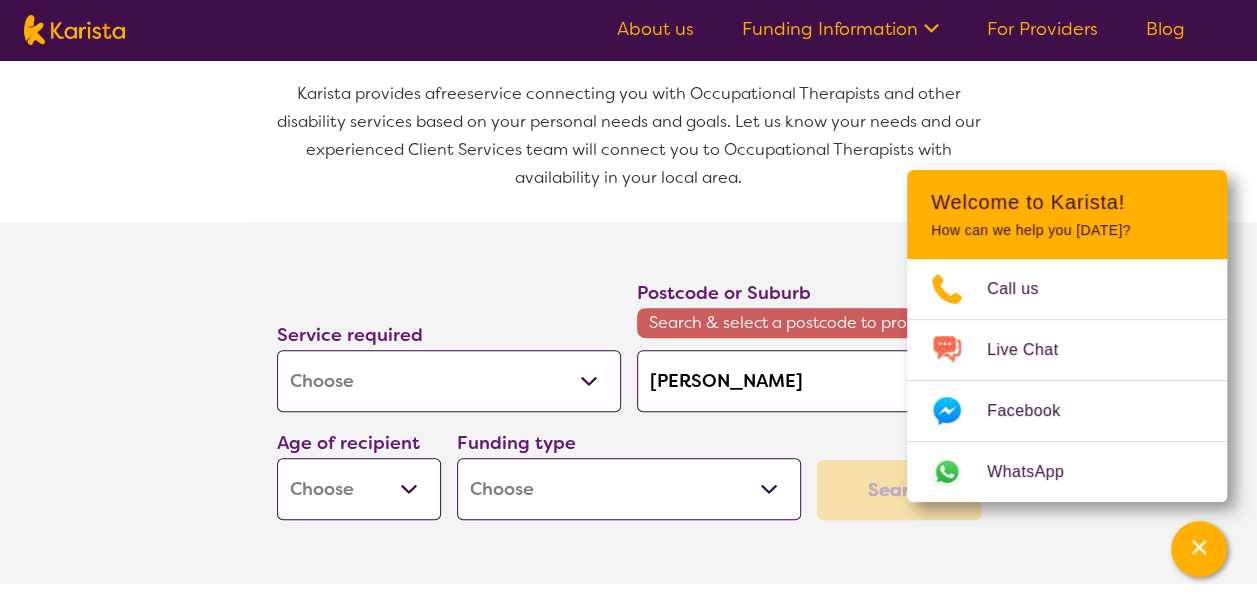 type on "clayto" 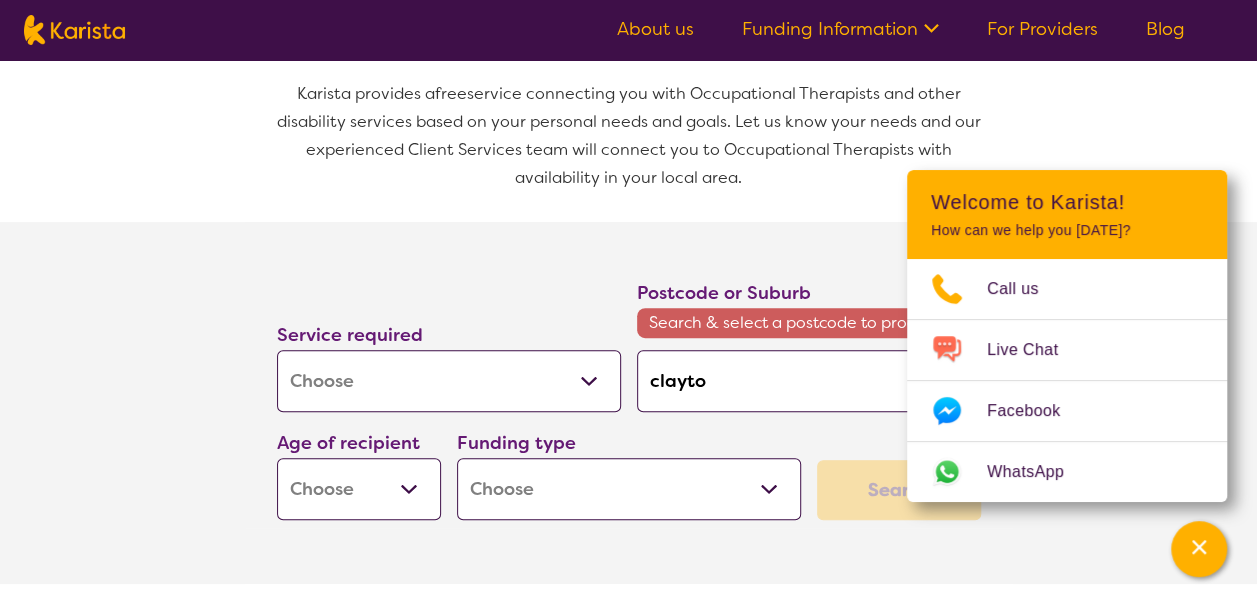 type on "clayto" 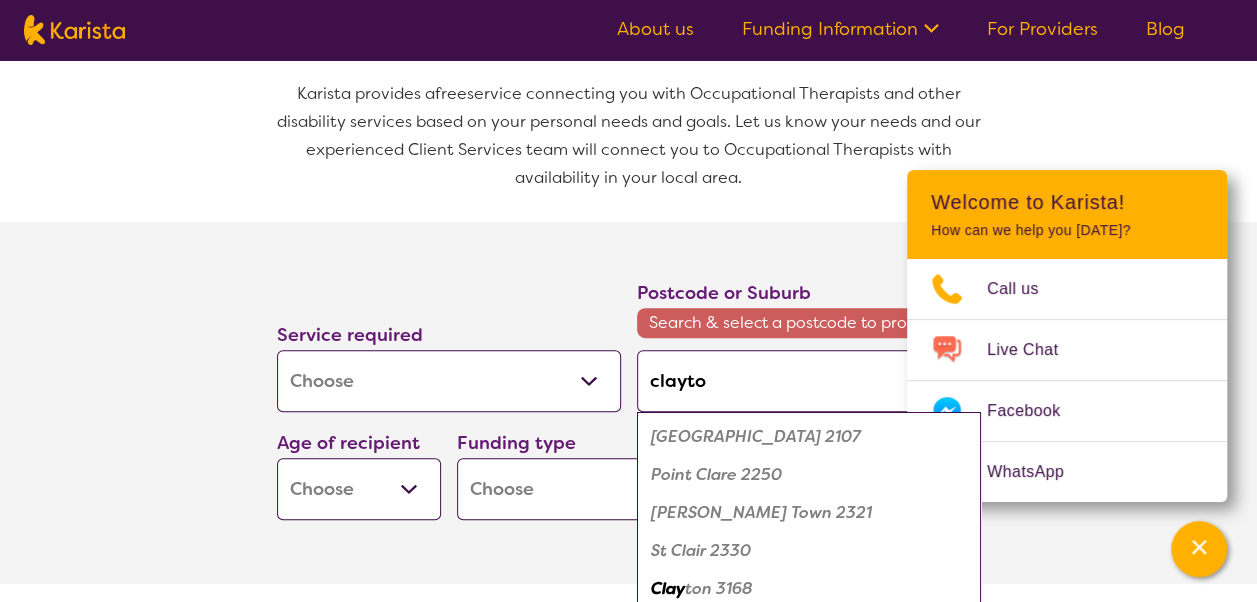 type on "clayton" 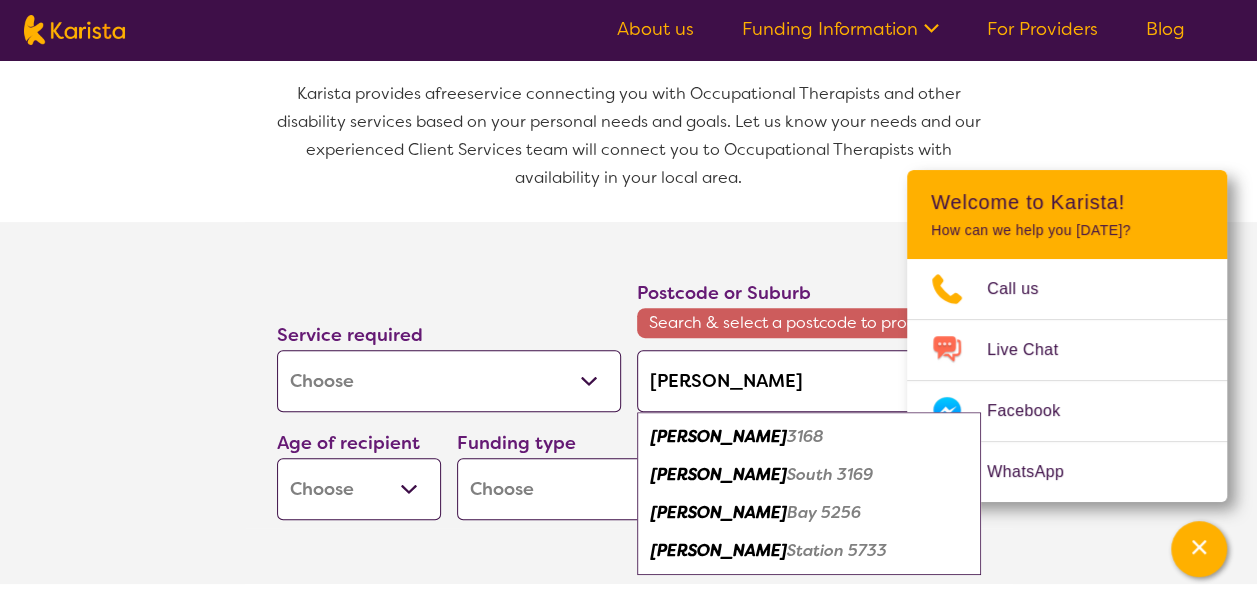type on "clayton" 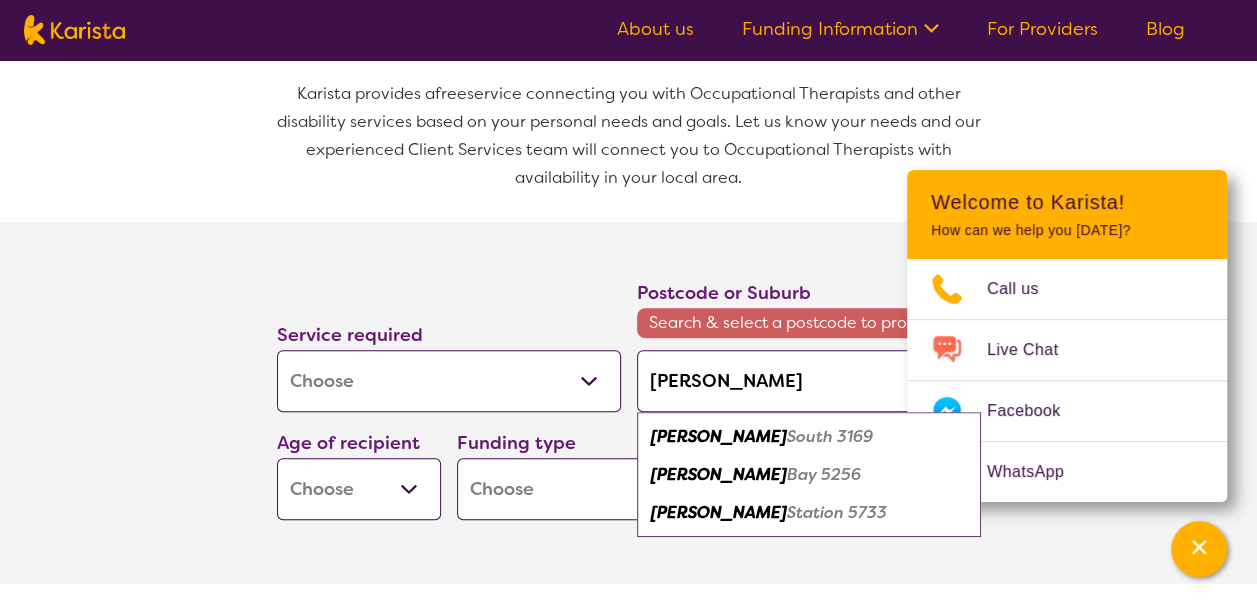 click on "South 3169" at bounding box center [830, 436] 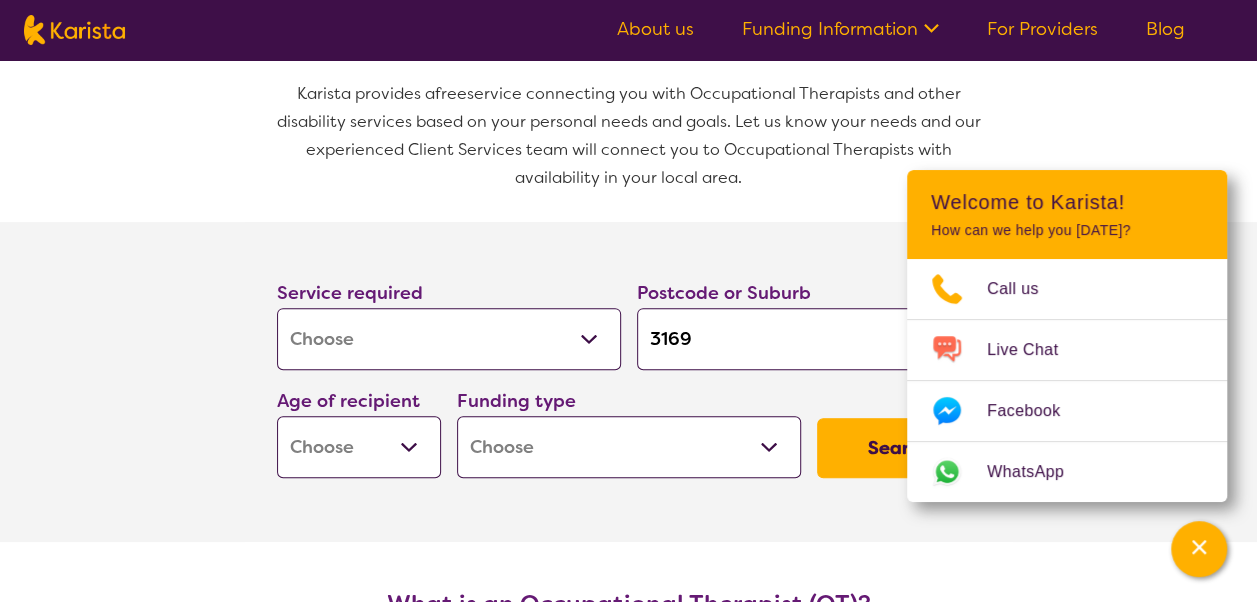 click on "Early Childhood - 0 to 9 Child - 10 to 11 Adolescent - 12 to 17 Adult - 18 to 64 Aged - 65+" at bounding box center (359, 447) 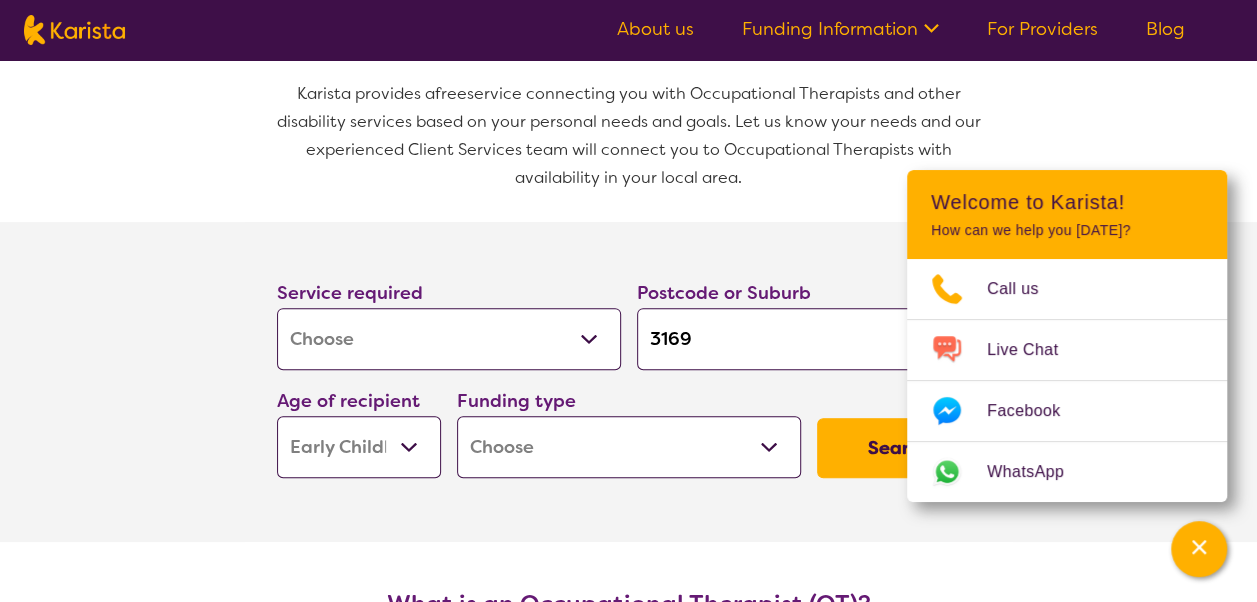 click on "Early Childhood - 0 to 9 Child - 10 to 11 Adolescent - 12 to 17 Adult - 18 to 64 Aged - 65+" at bounding box center (359, 447) 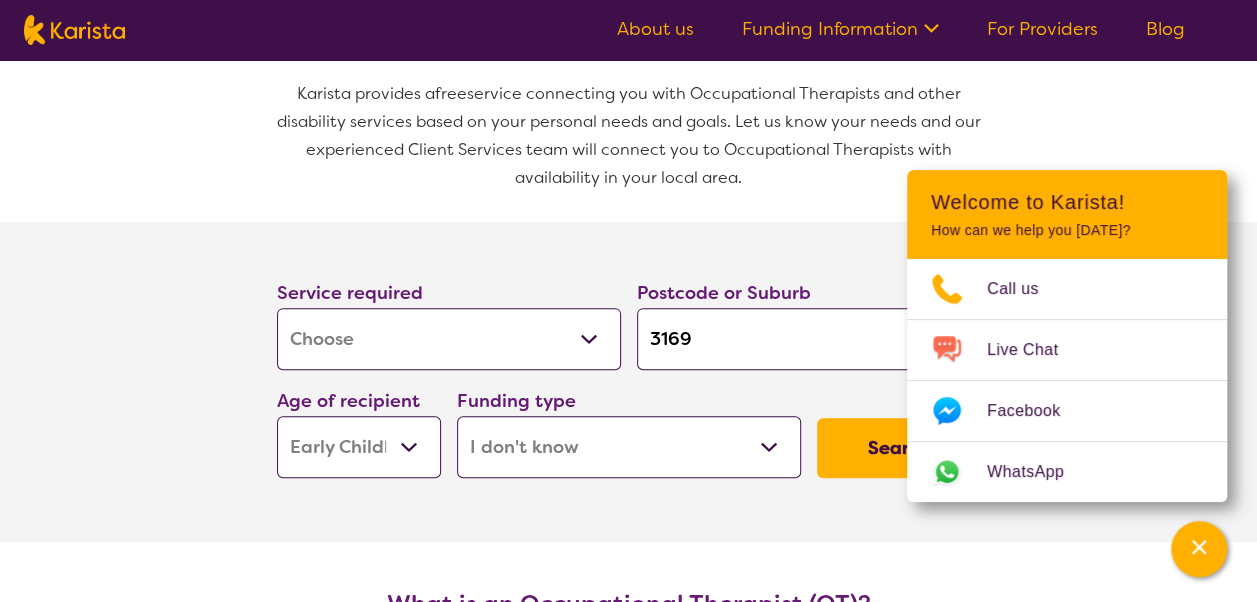 click on "Home Care Package (HCP) National Disability Insurance Scheme (NDIS) I don't know" at bounding box center (629, 447) 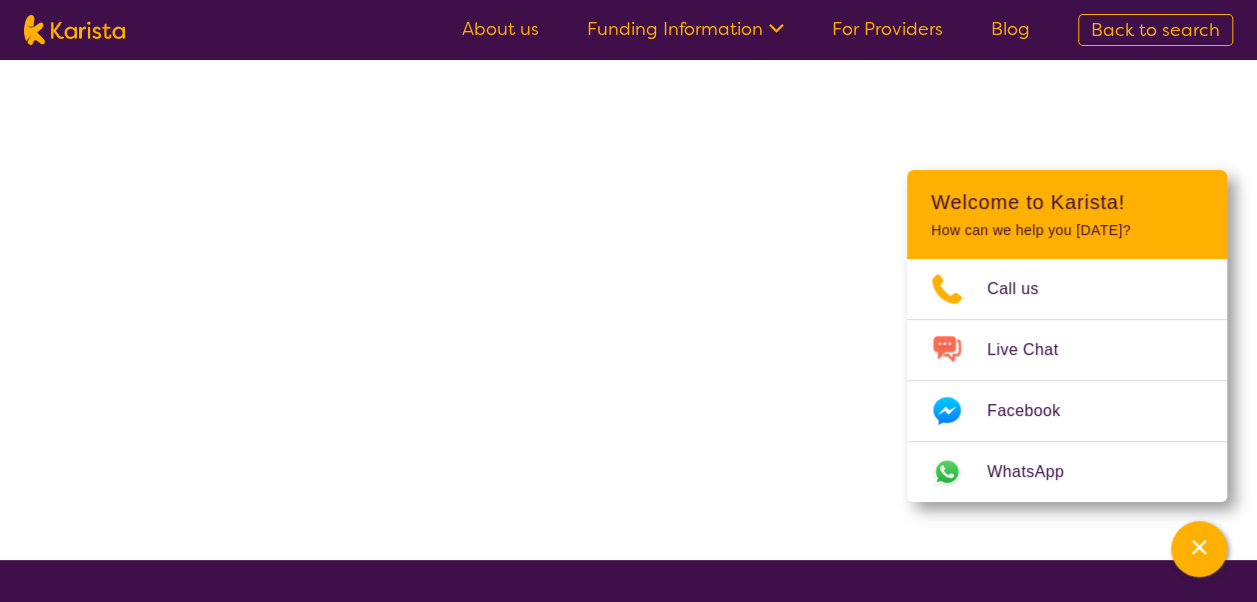 select on "[MEDICAL_DATA]" 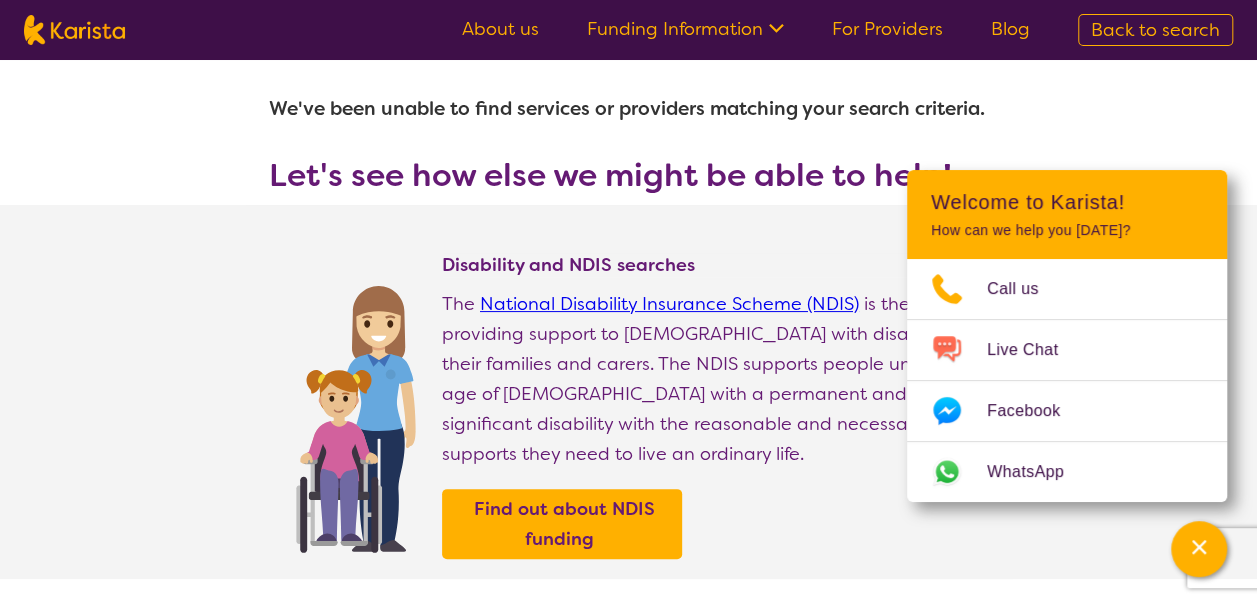 scroll, scrollTop: 24, scrollLeft: 0, axis: vertical 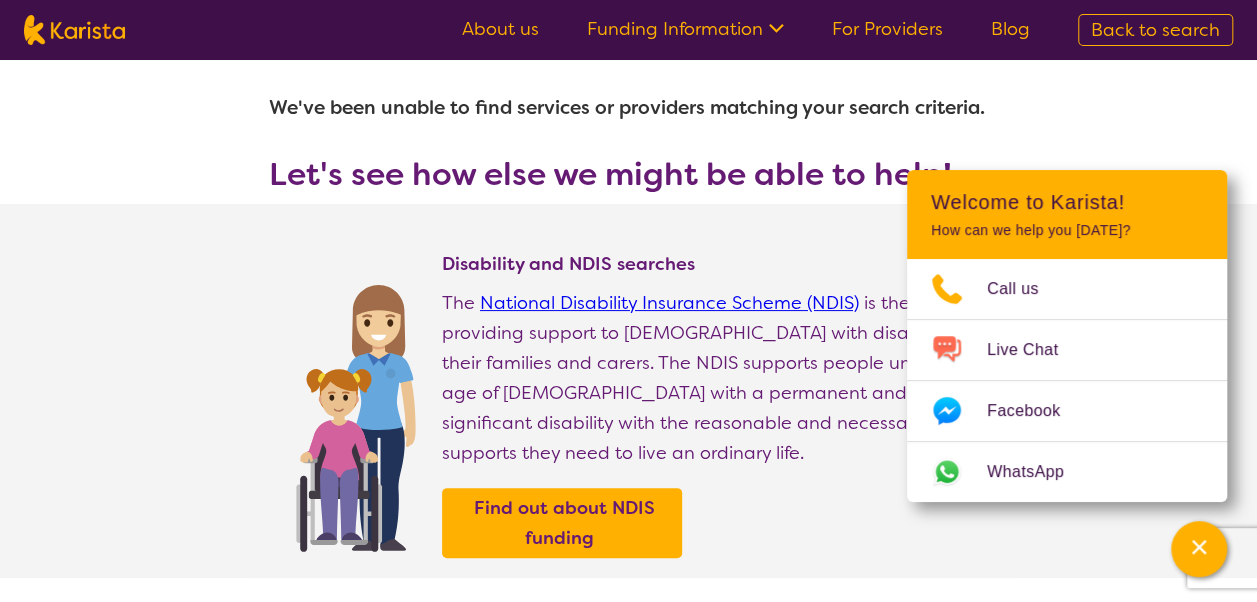 click on "Disability and NDIS searches The     National Disability Insurance Scheme (NDIS)   is the way of providing support to Australians with disability, their families and carers. The NDIS supports people under the age of 65 with a permanent and significant disability with the reasonable and necessary supports they need to live an ordinary life. Find out about NDIS funding" at bounding box center (629, 391) 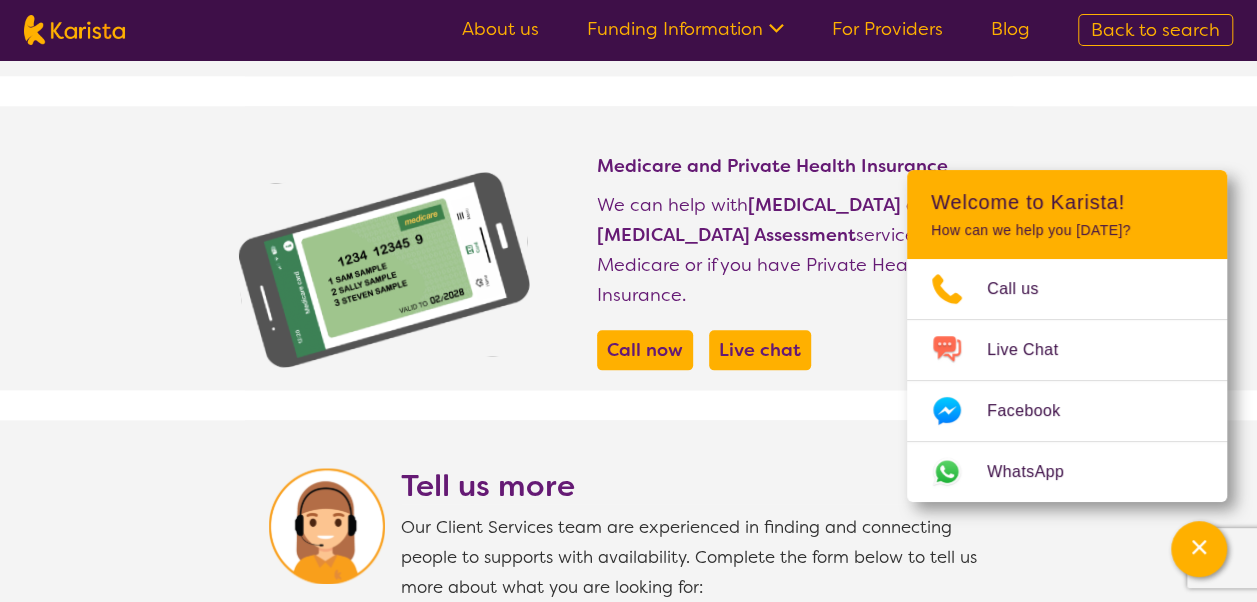 scroll, scrollTop: 929, scrollLeft: 0, axis: vertical 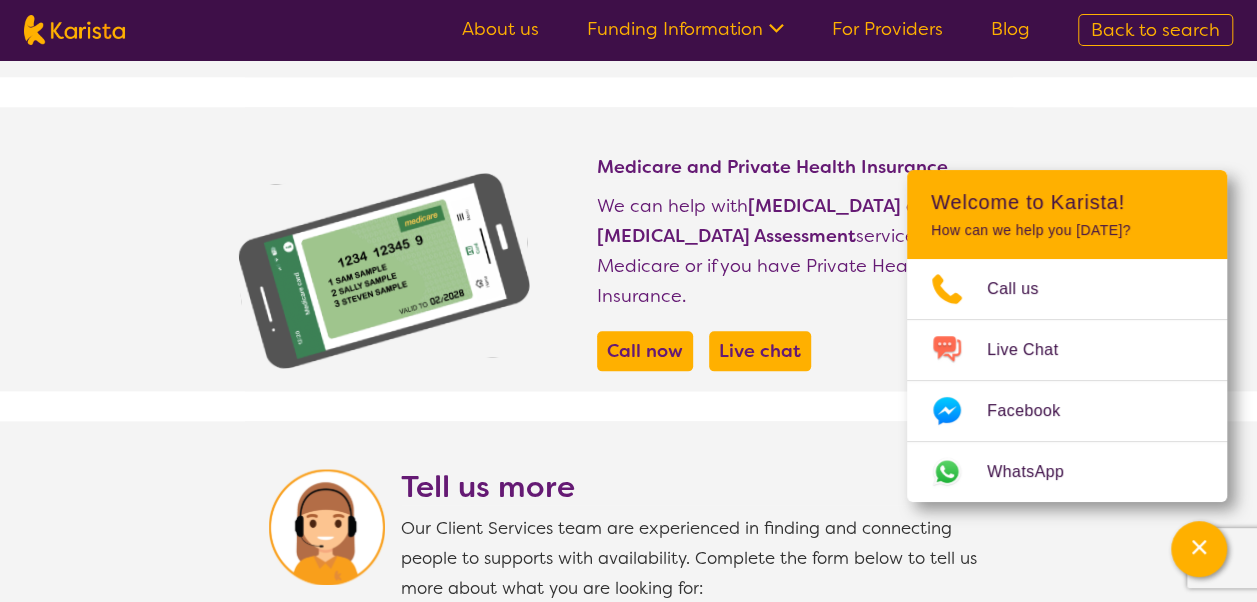 click on "Medicare and Private Health Insurance We can help with  Autism and ADHD Assessment  services under Medicare or if you have Private Health Insurance. Call now Live chat" at bounding box center [793, 273] 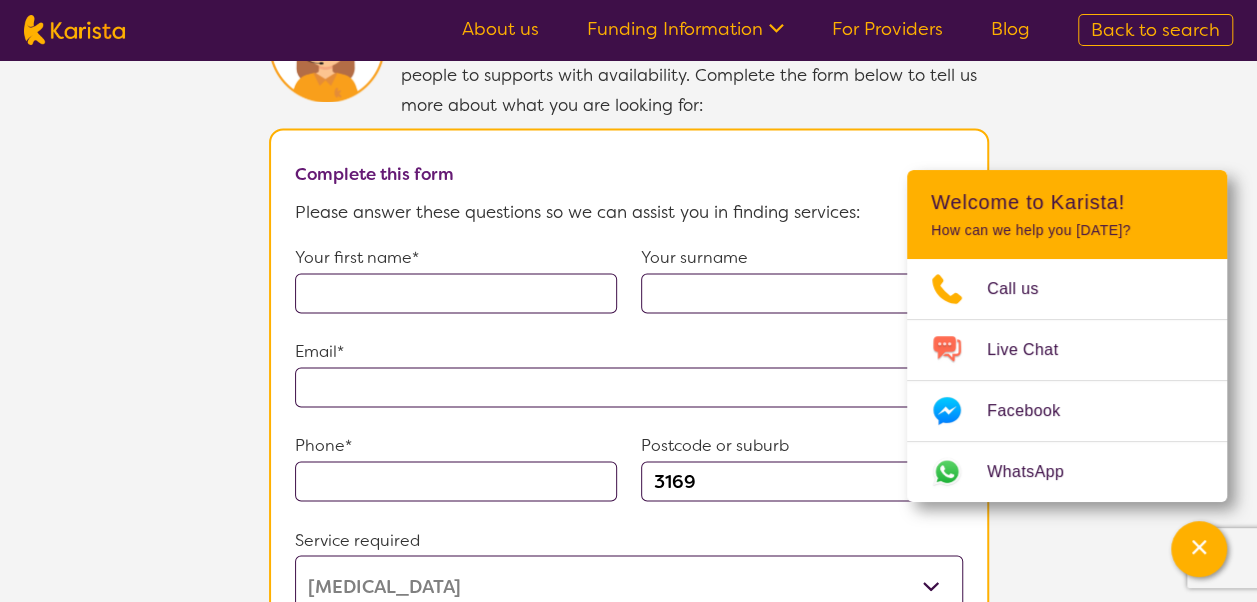 scroll, scrollTop: 1411, scrollLeft: 0, axis: vertical 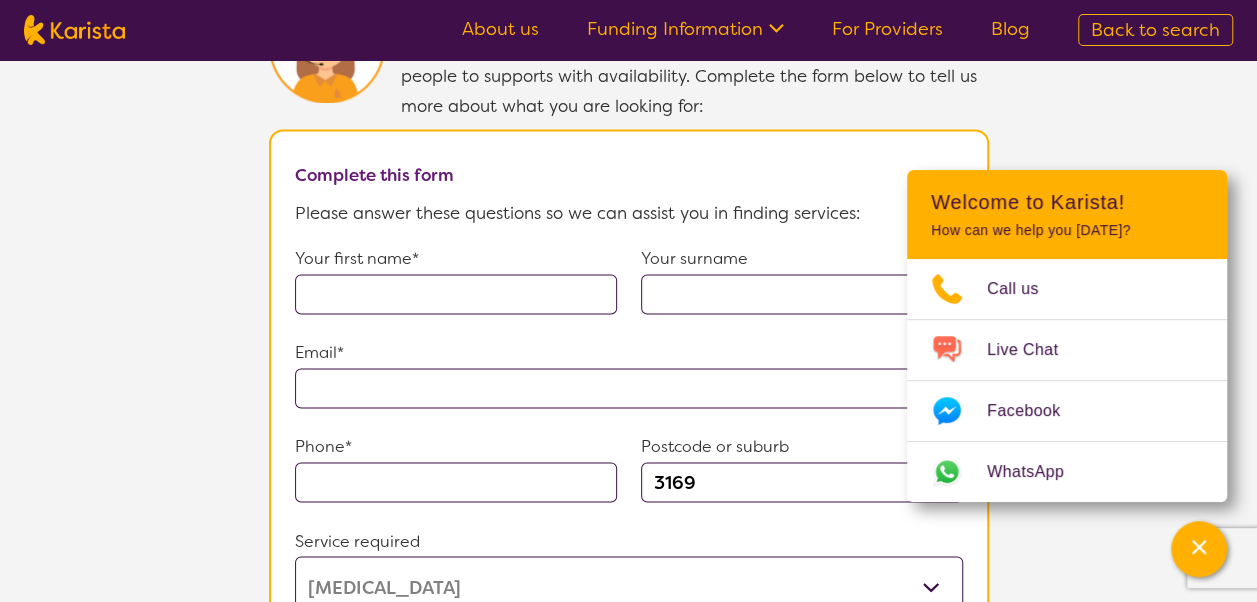 click at bounding box center (456, 294) 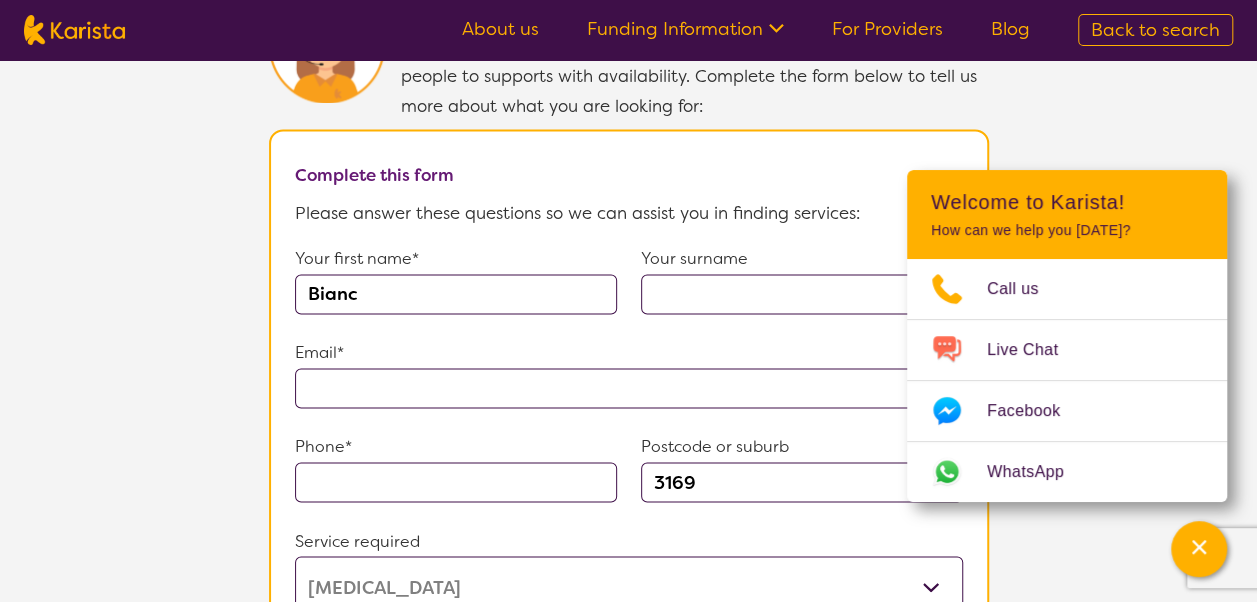 type on "Bianca" 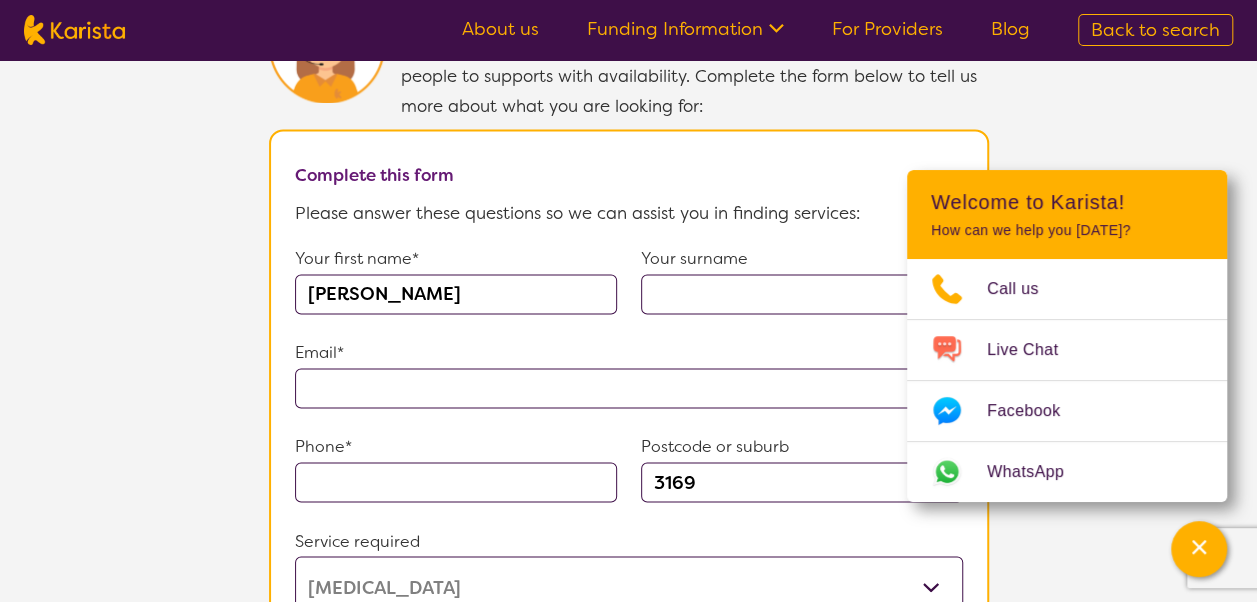 type on "Tringas" 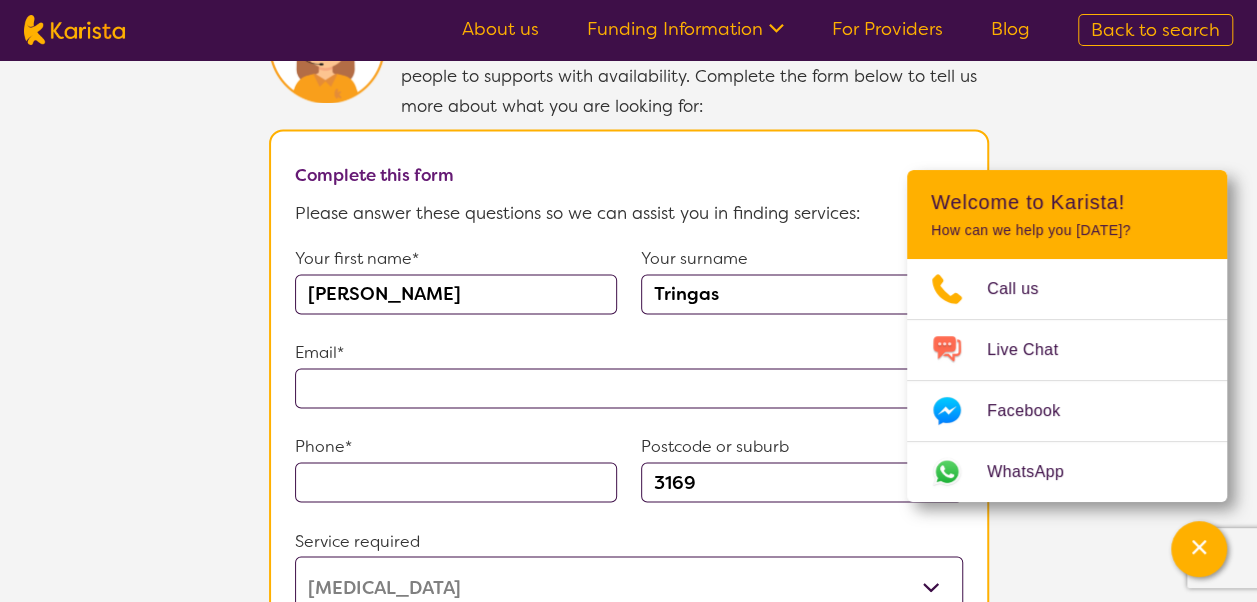 type on "**********" 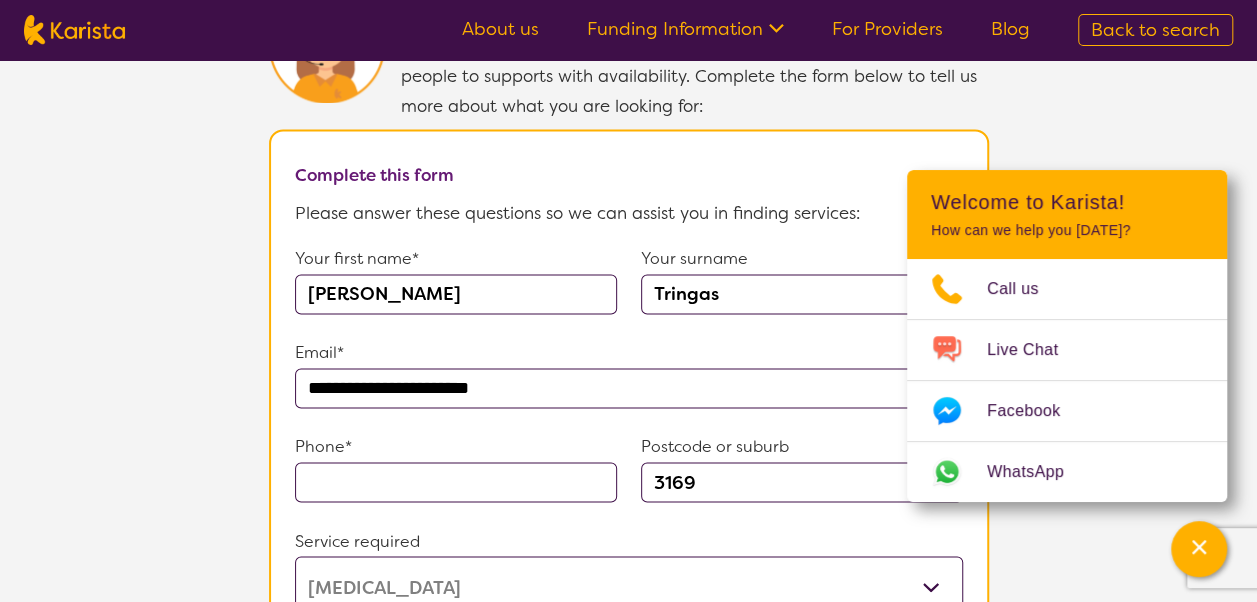 type on "0402715125" 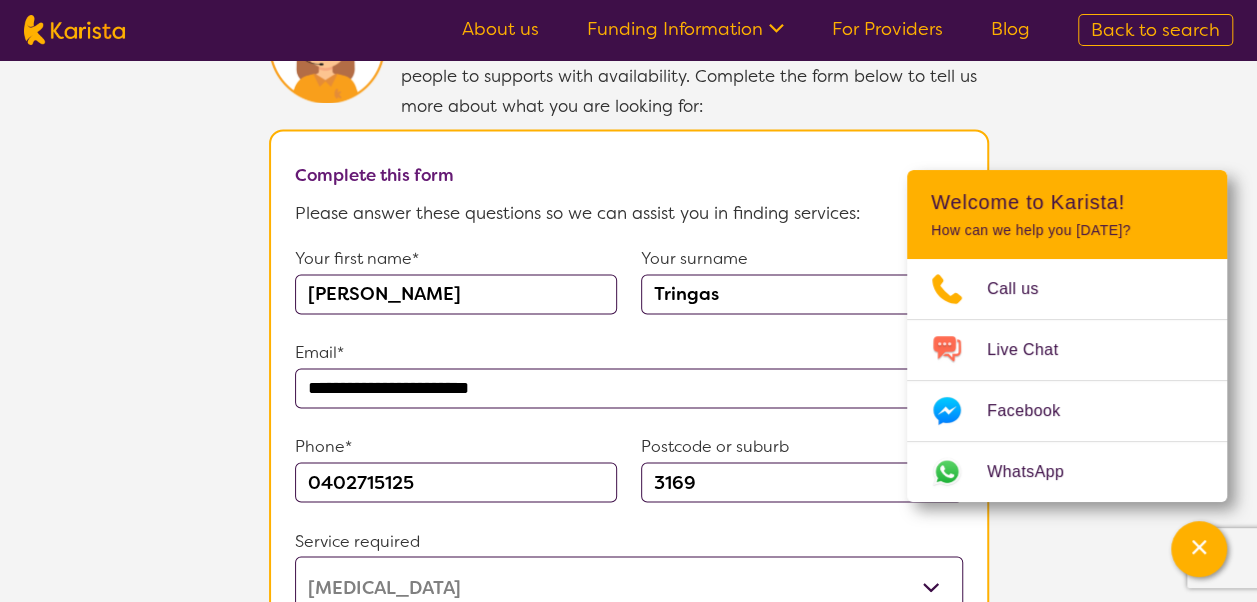 type on "Bianca" 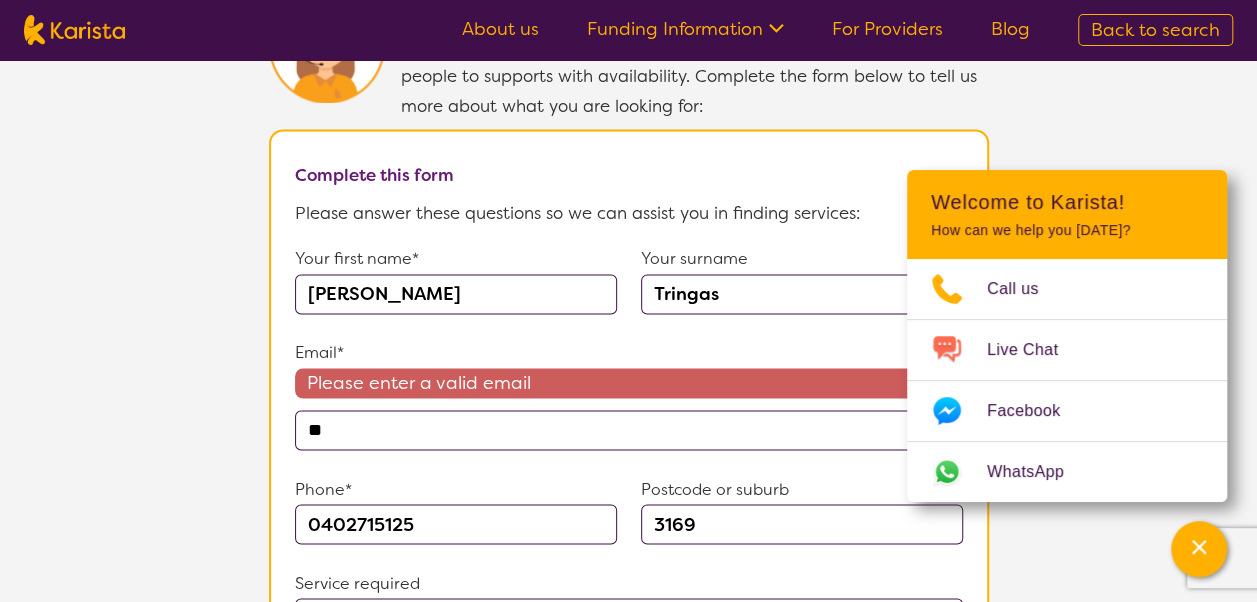 click on "**" at bounding box center [629, 430] 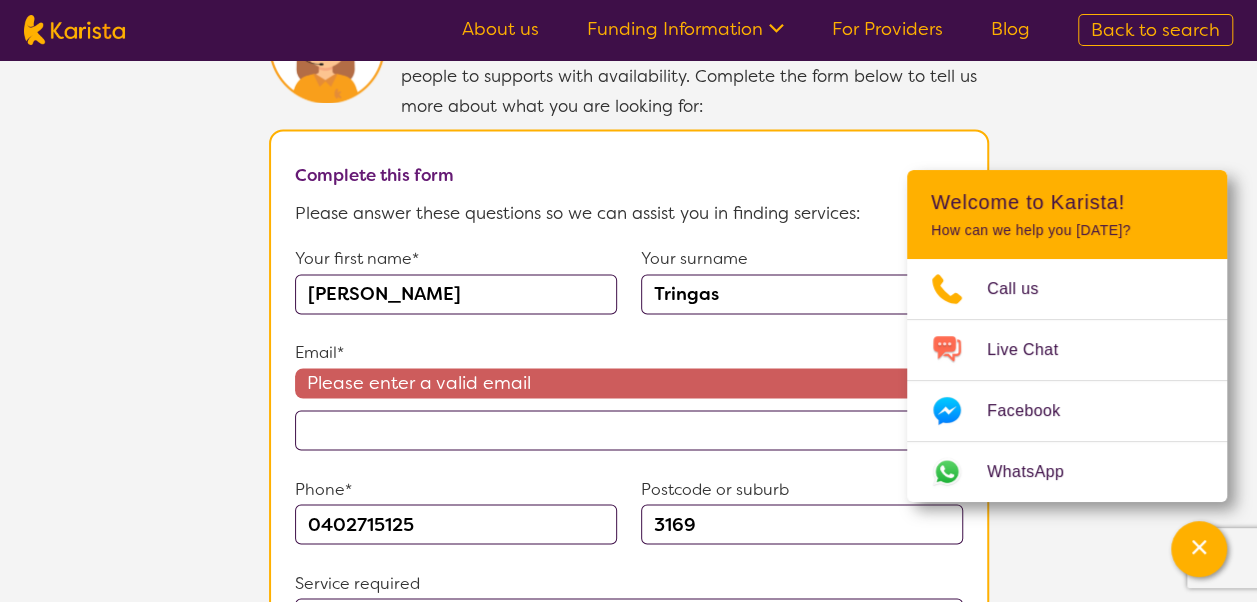 paste on "**********" 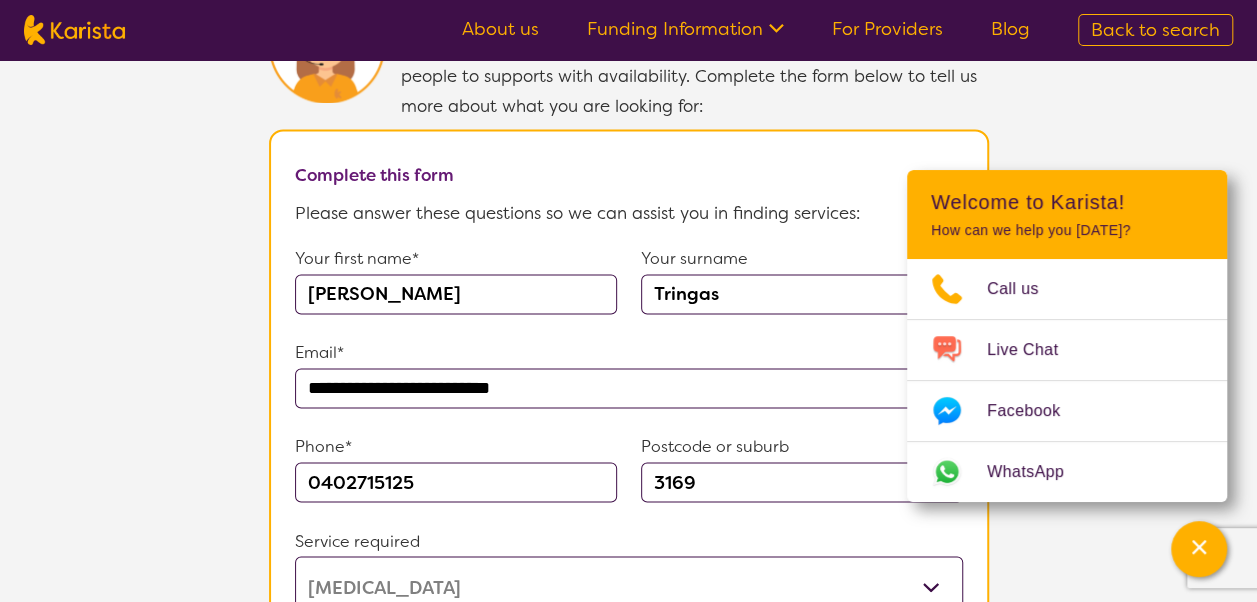 type on "**********" 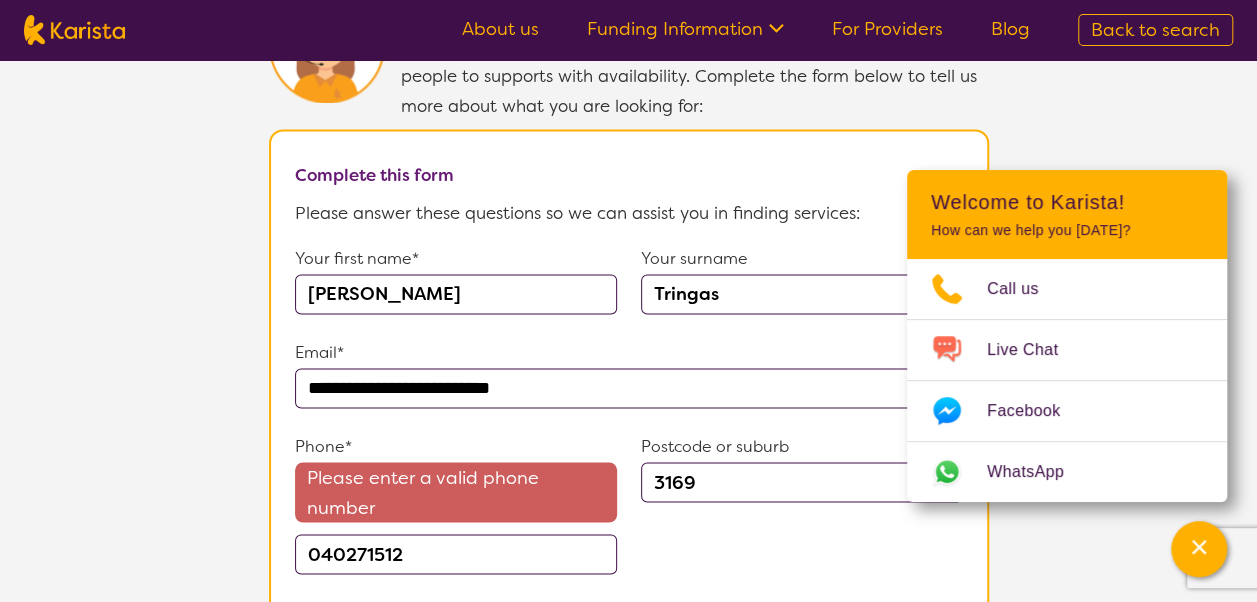type on "0402715125" 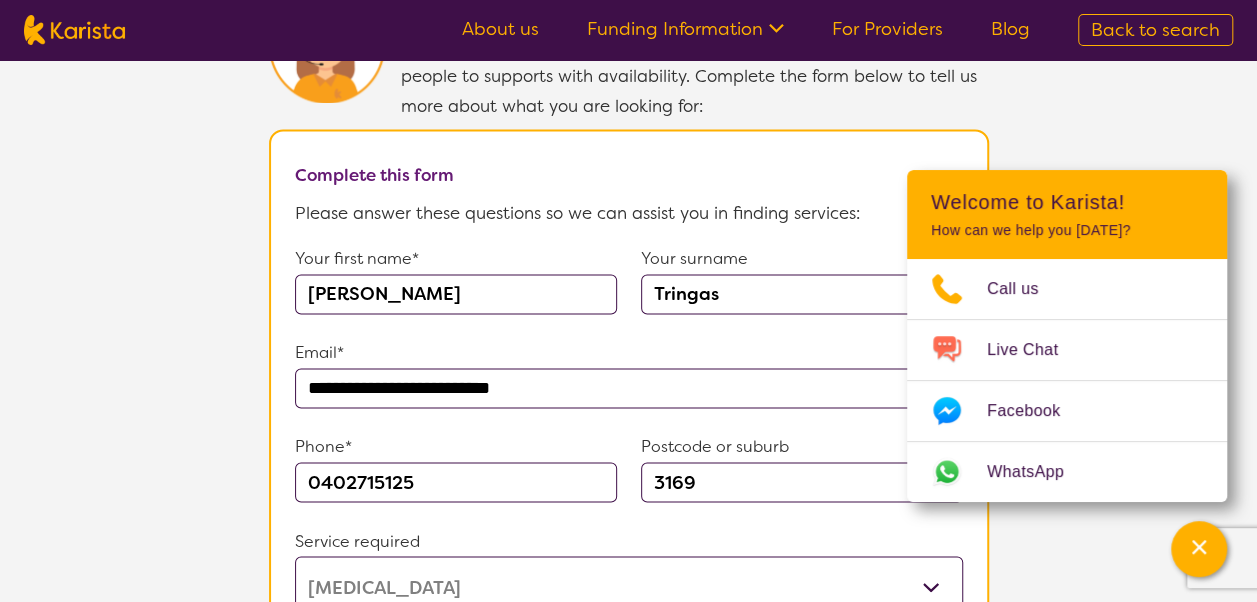 click on "**********" at bounding box center (629, 513) 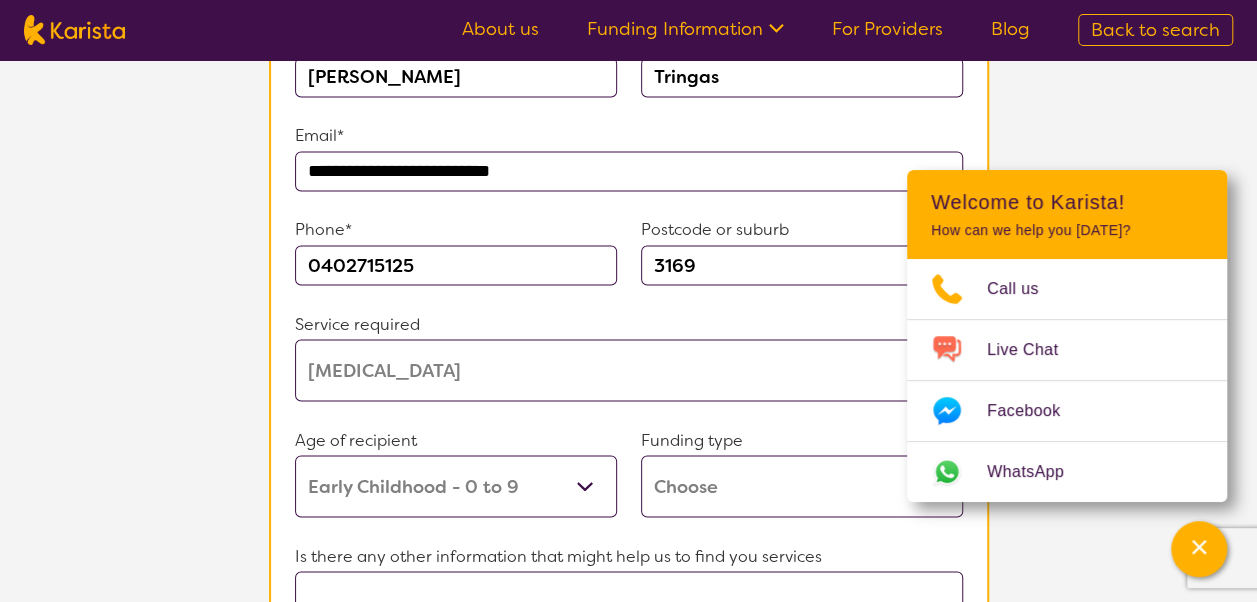 scroll, scrollTop: 1629, scrollLeft: 0, axis: vertical 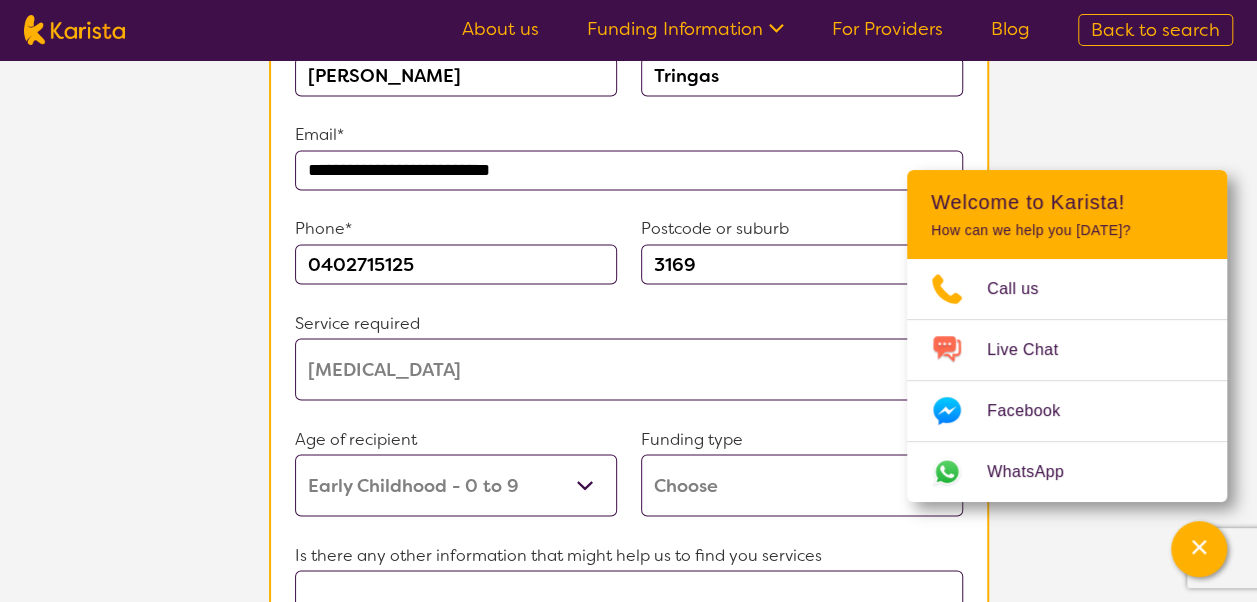 click on "3169" at bounding box center [802, 264] 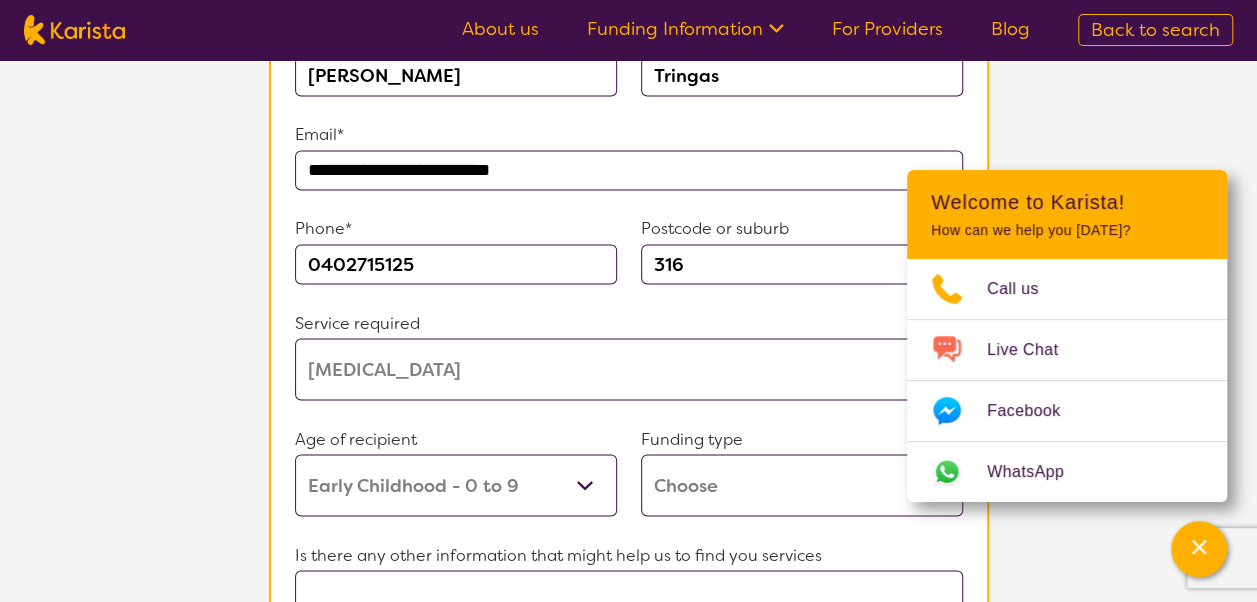 type on "3169" 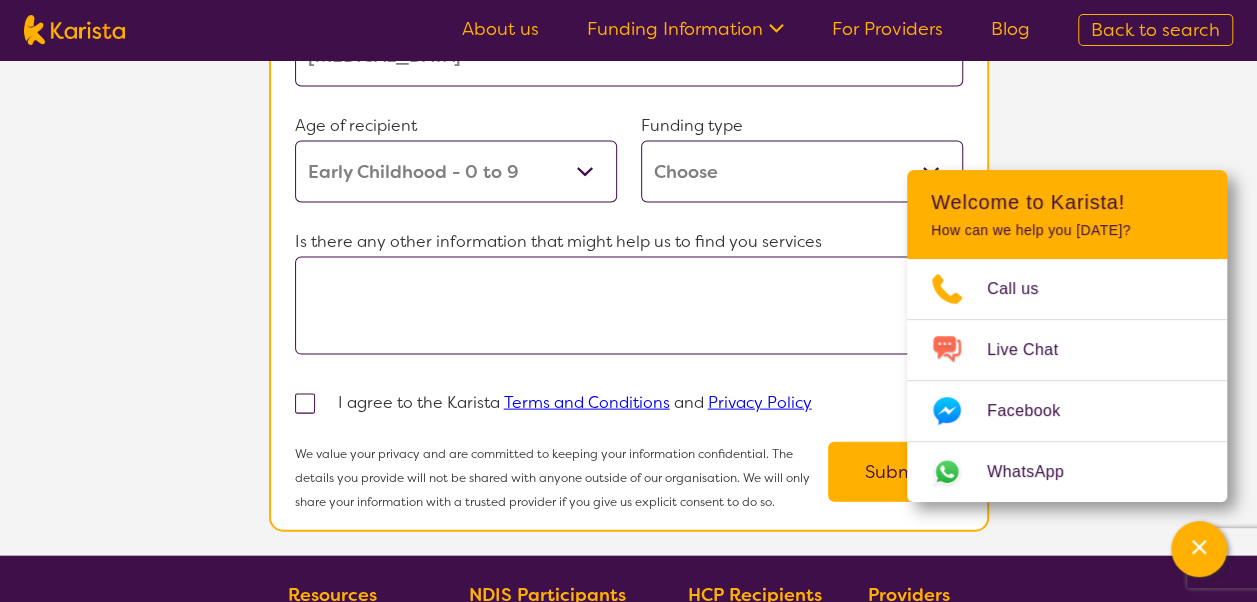 scroll, scrollTop: 1956, scrollLeft: 0, axis: vertical 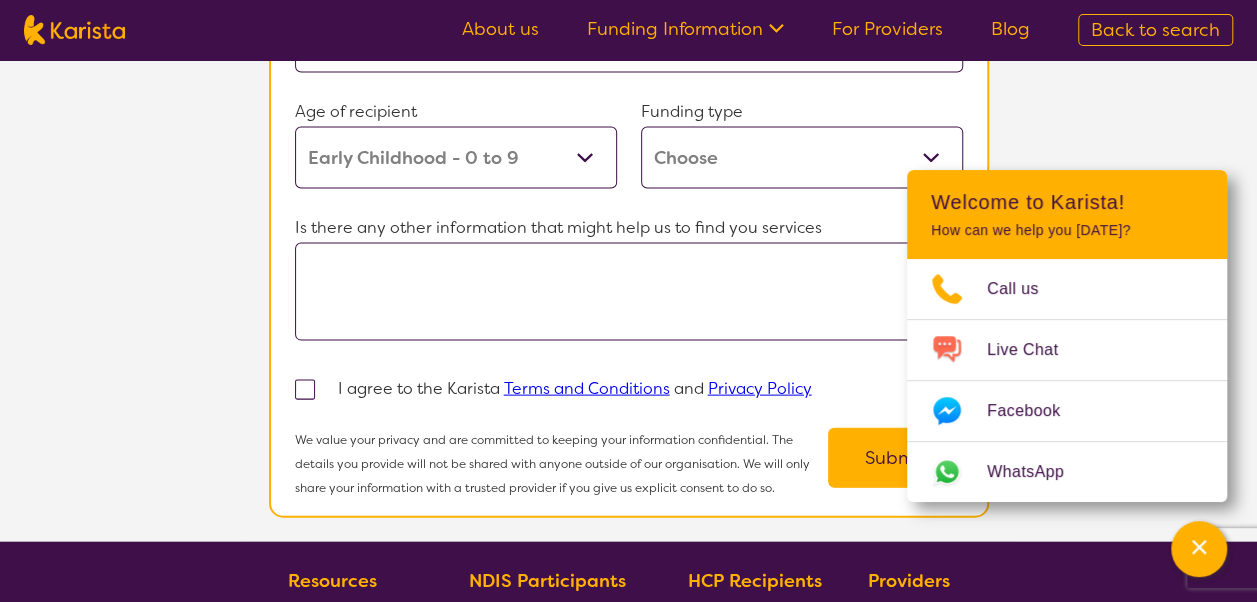click at bounding box center [629, 292] 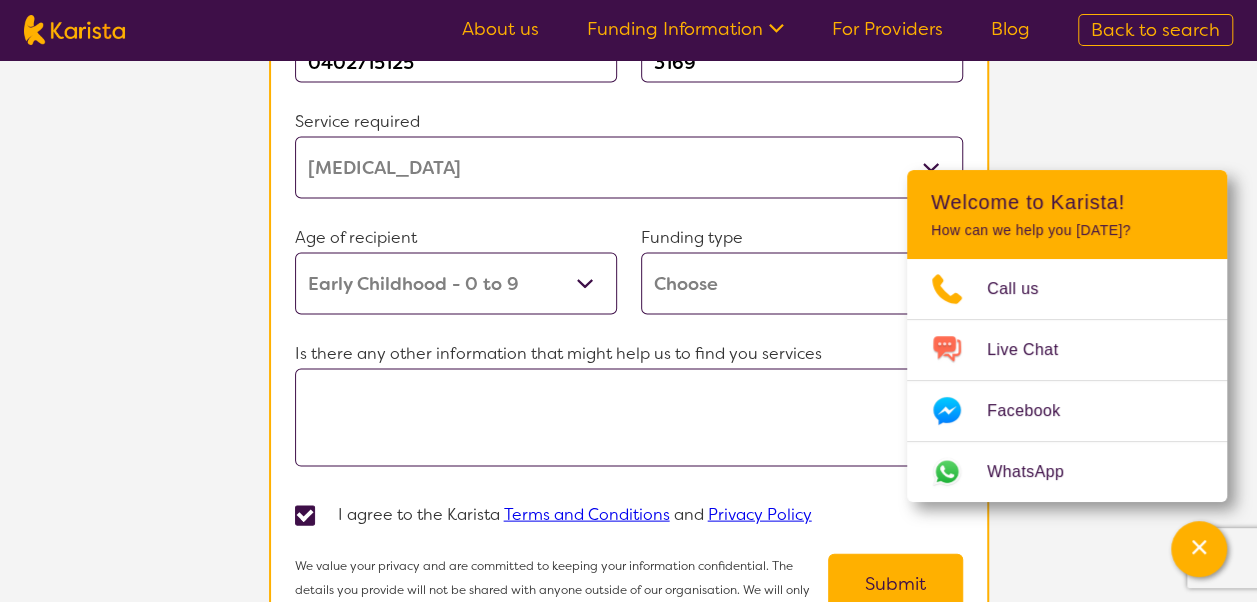 scroll, scrollTop: 1830, scrollLeft: 0, axis: vertical 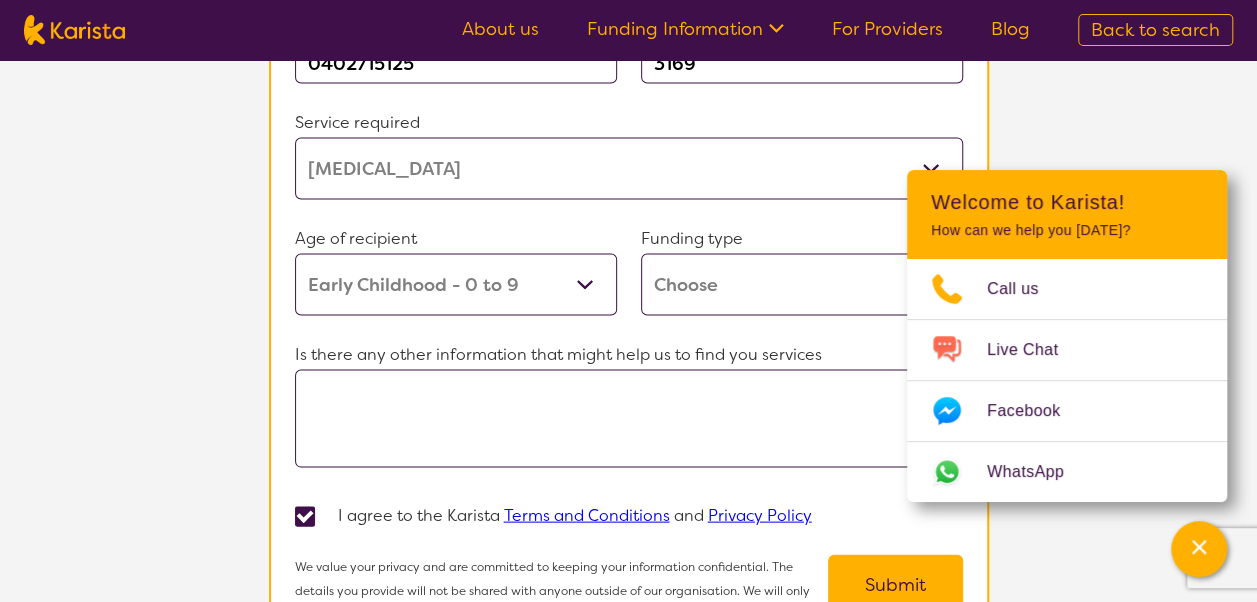 click at bounding box center (629, 418) 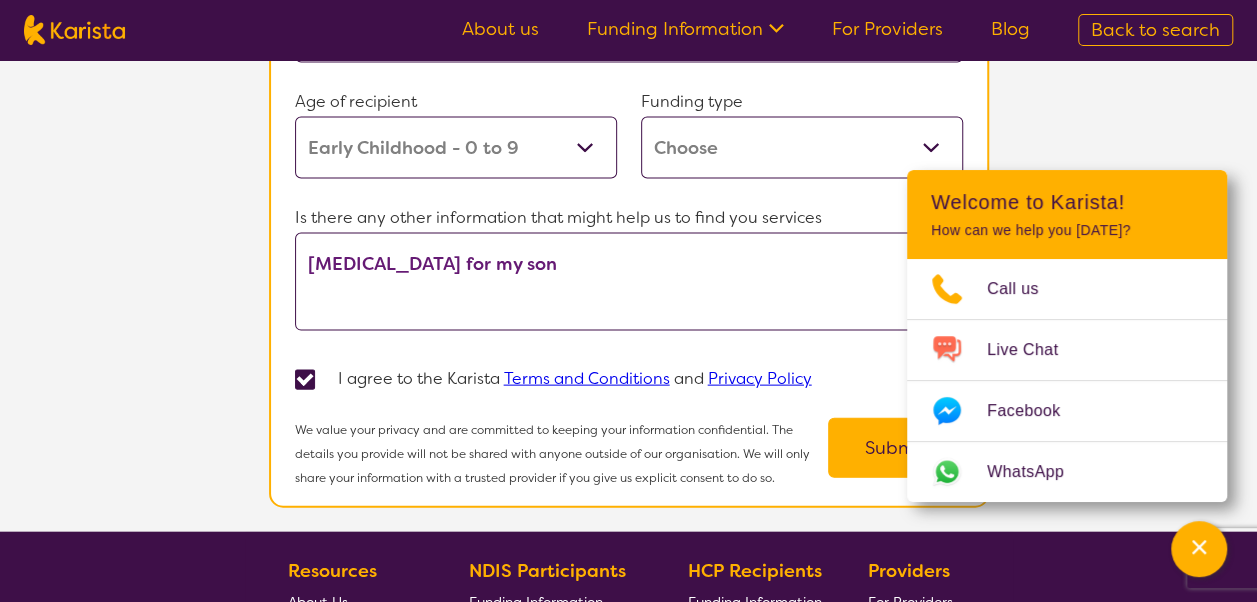 scroll, scrollTop: 1969, scrollLeft: 0, axis: vertical 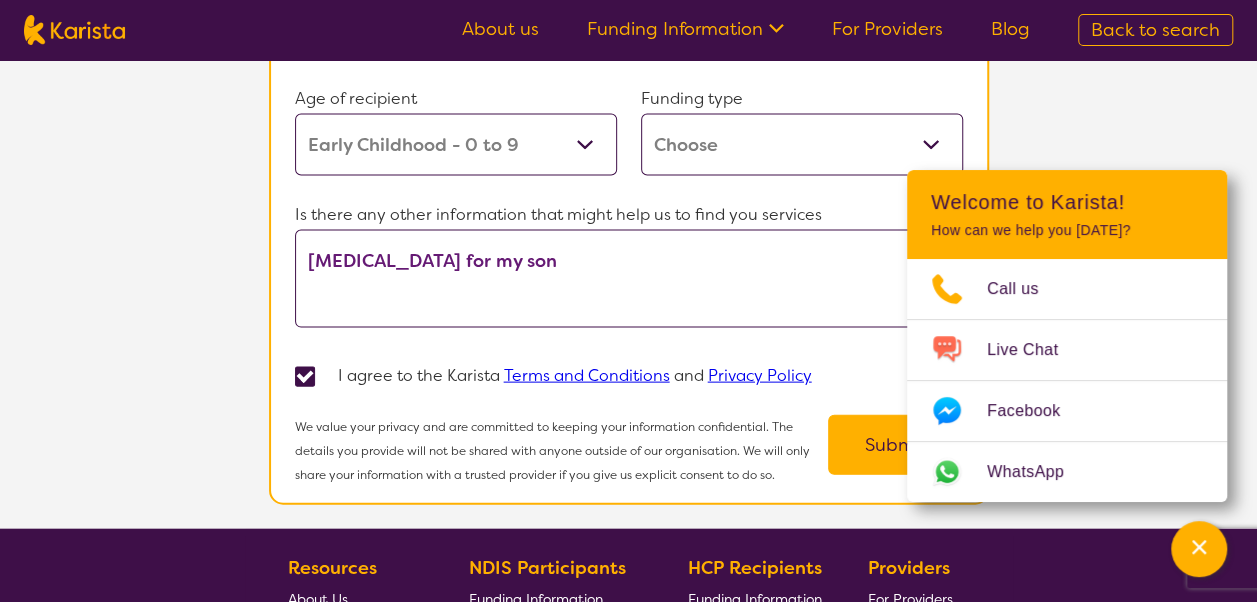 type on "Speech therapy for my son" 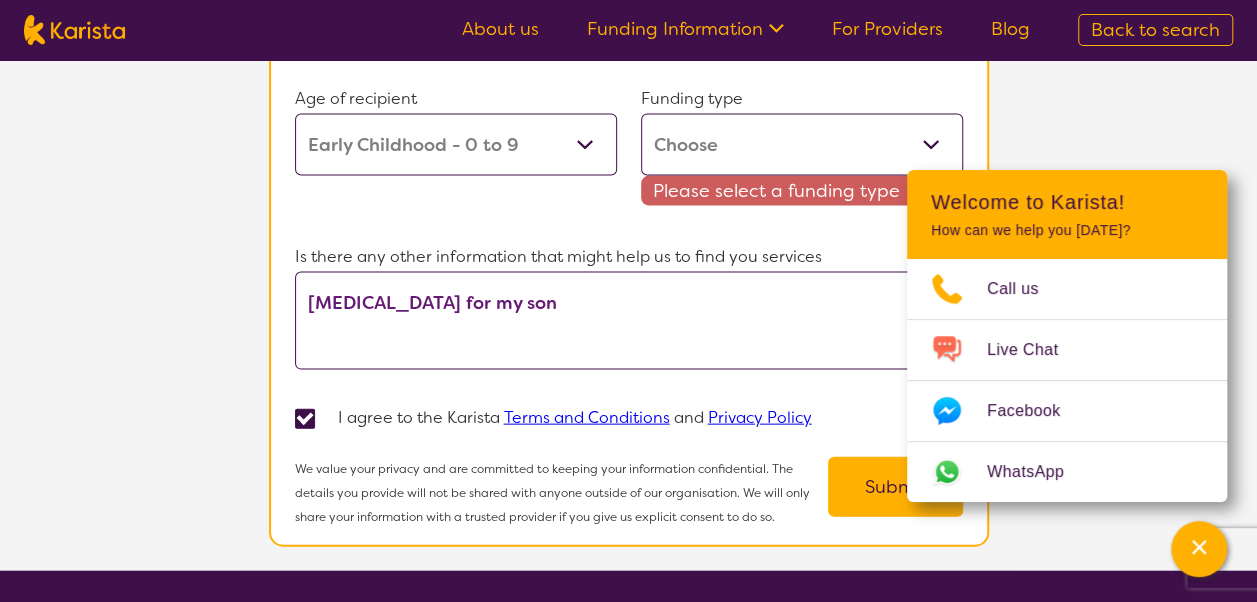click on "Funding type" at bounding box center (802, 99) 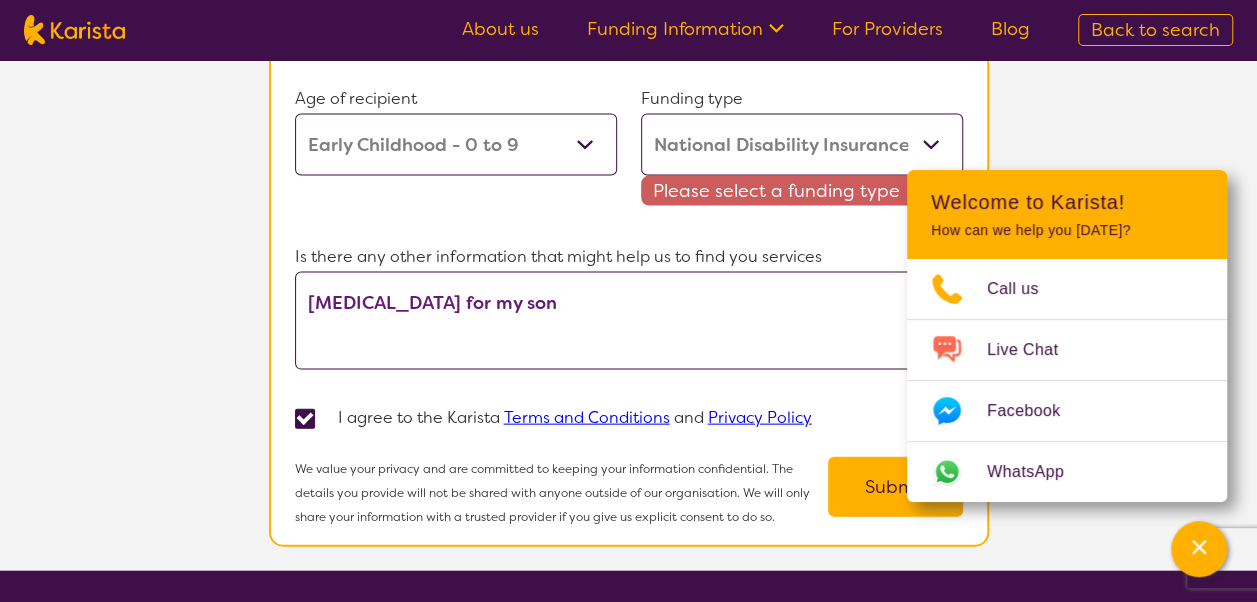 click on "Home Care Package (HCP) Home Care Package - Level 1 Home Care Package - Level 2 Home Care Package - Level 3 Home Care Package - Level 4 National Disability Insurance Scheme (NDIS) I don't know" at bounding box center [802, 145] 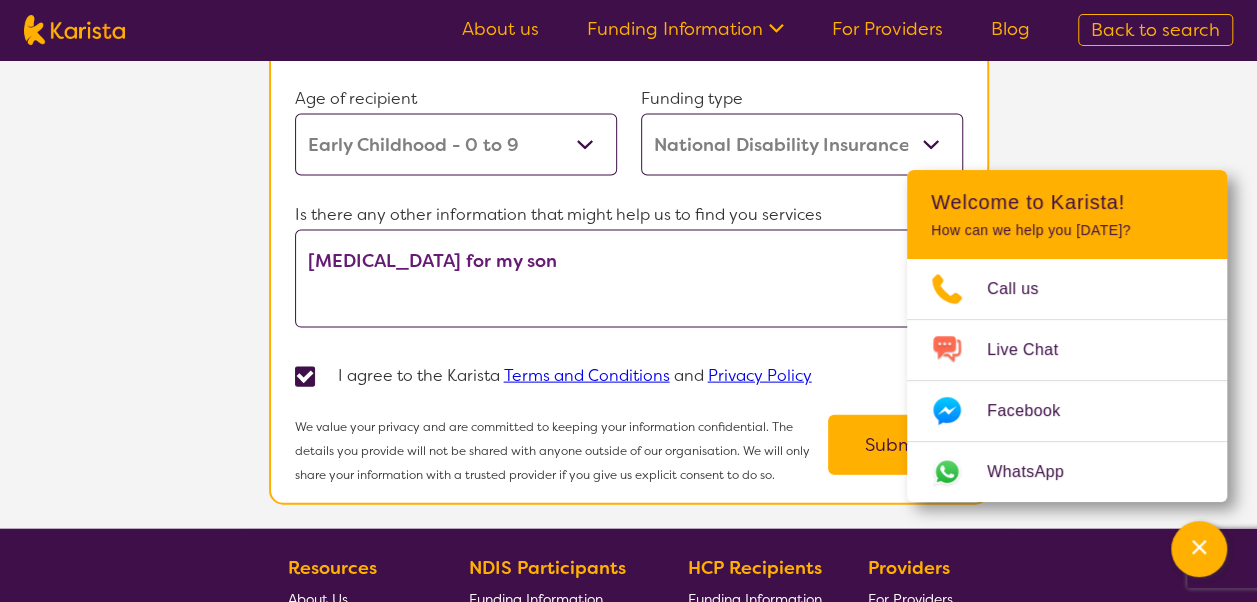 click on "Submit" at bounding box center (895, 445) 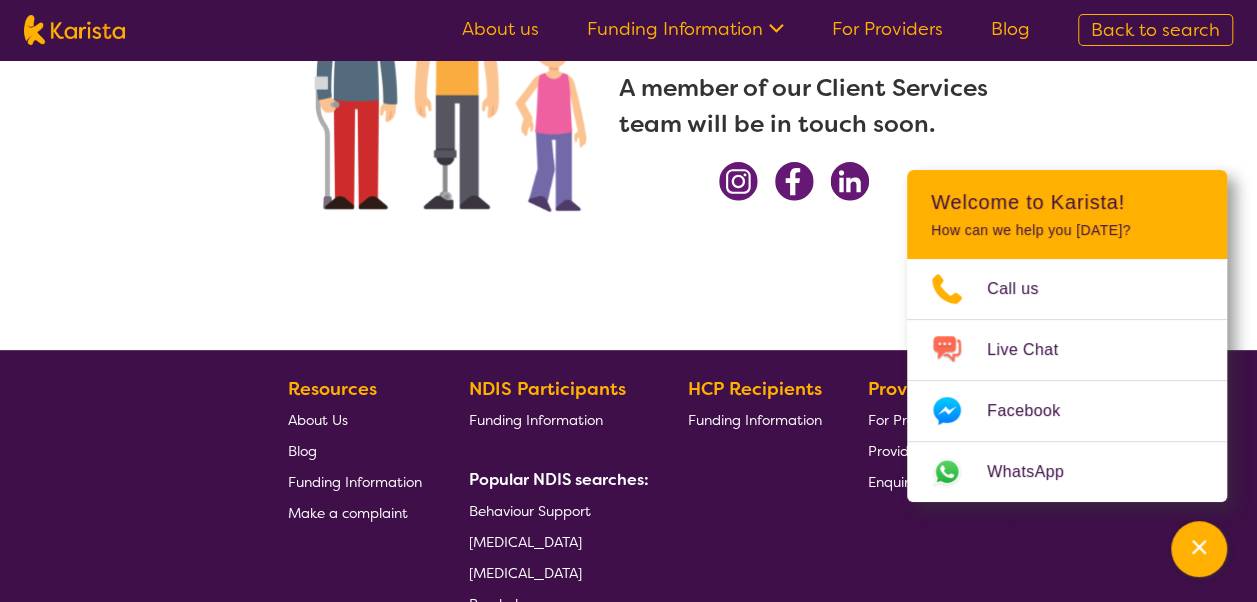 scroll, scrollTop: 0, scrollLeft: 0, axis: both 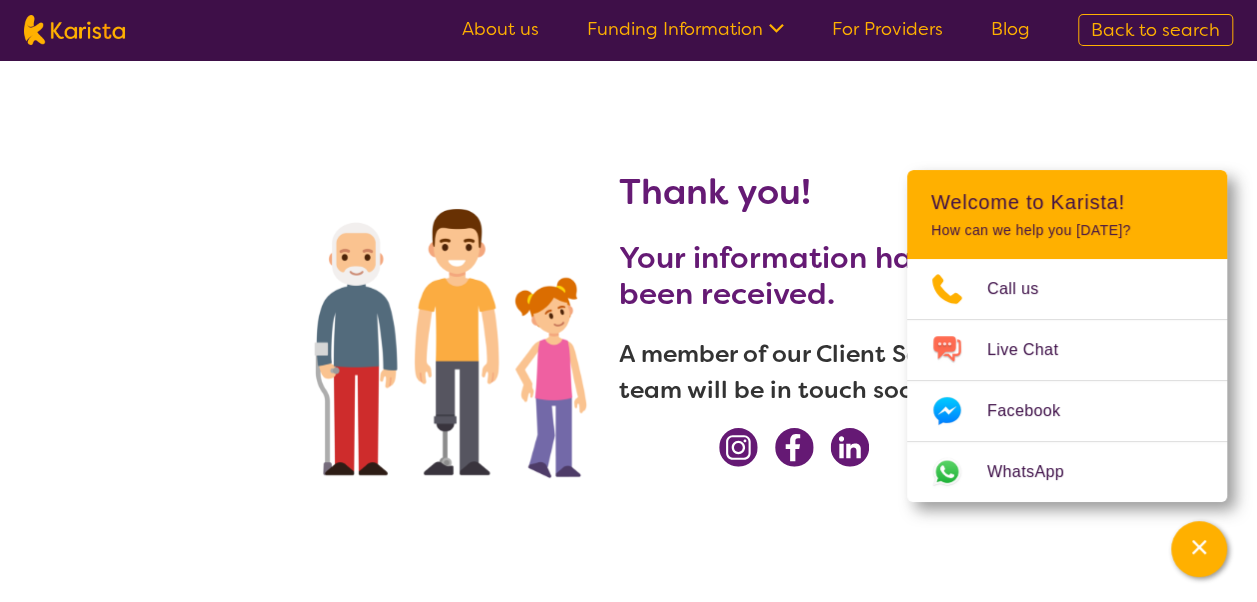 click on "Thank you! Your information has been received. A member of our Client Services team will be in touch soon." at bounding box center [628, 338] 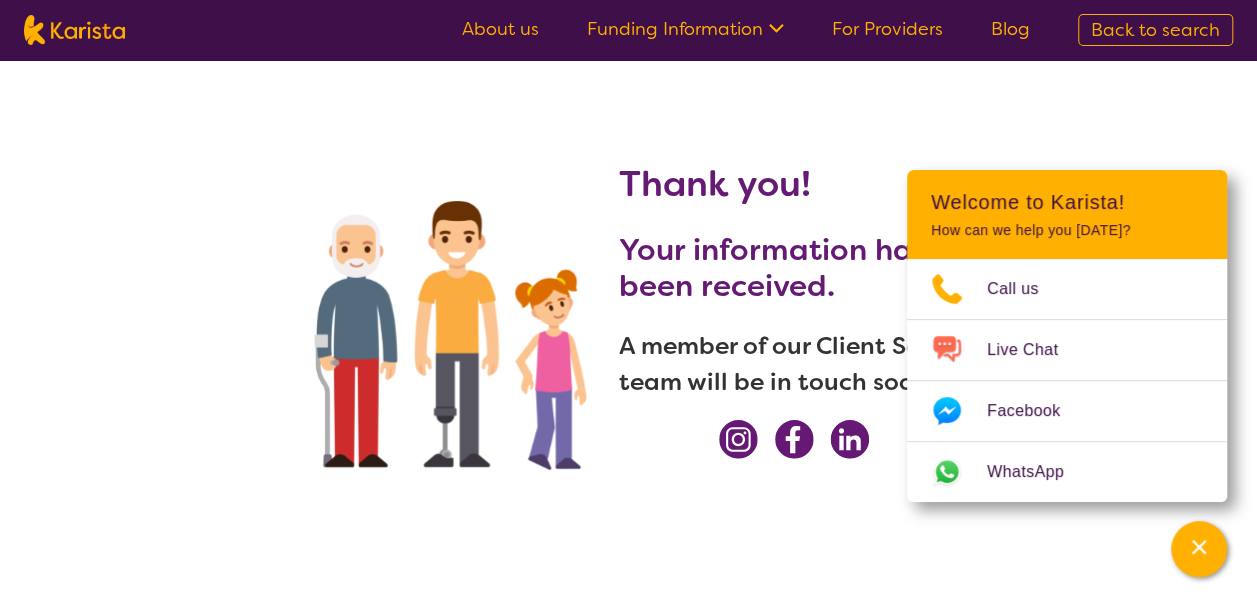 scroll, scrollTop: 0, scrollLeft: 0, axis: both 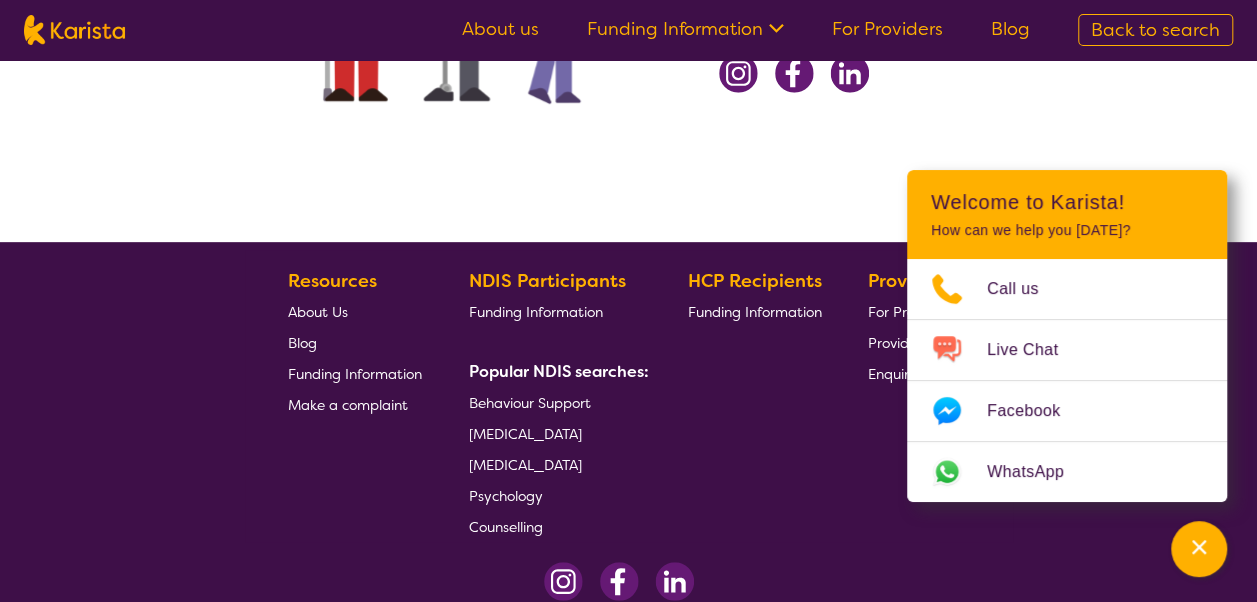 click on "HCP Recipients Funding Information" at bounding box center (758, 404) 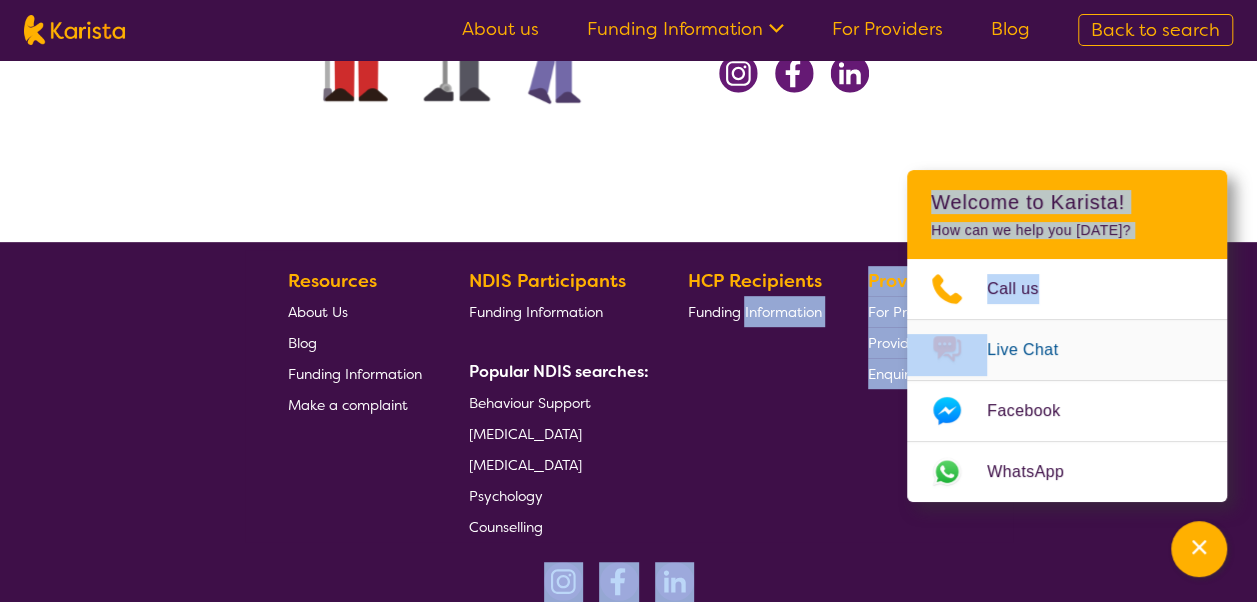 drag, startPoint x: 764, startPoint y: 400, endPoint x: 956, endPoint y: 364, distance: 195.34584 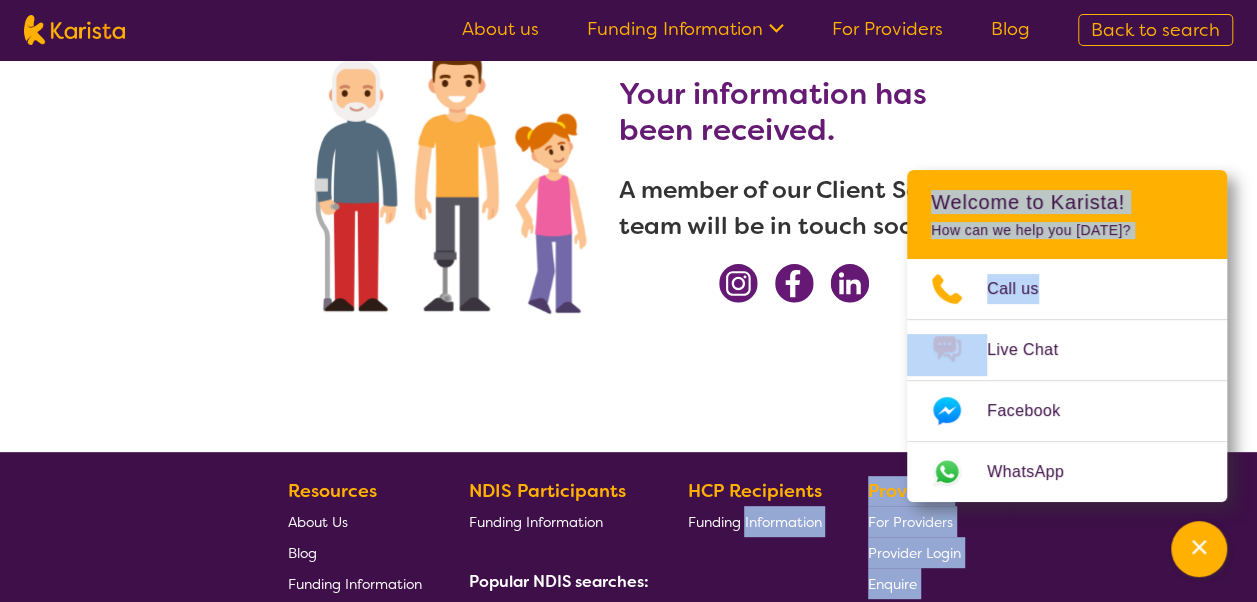 scroll, scrollTop: 163, scrollLeft: 0, axis: vertical 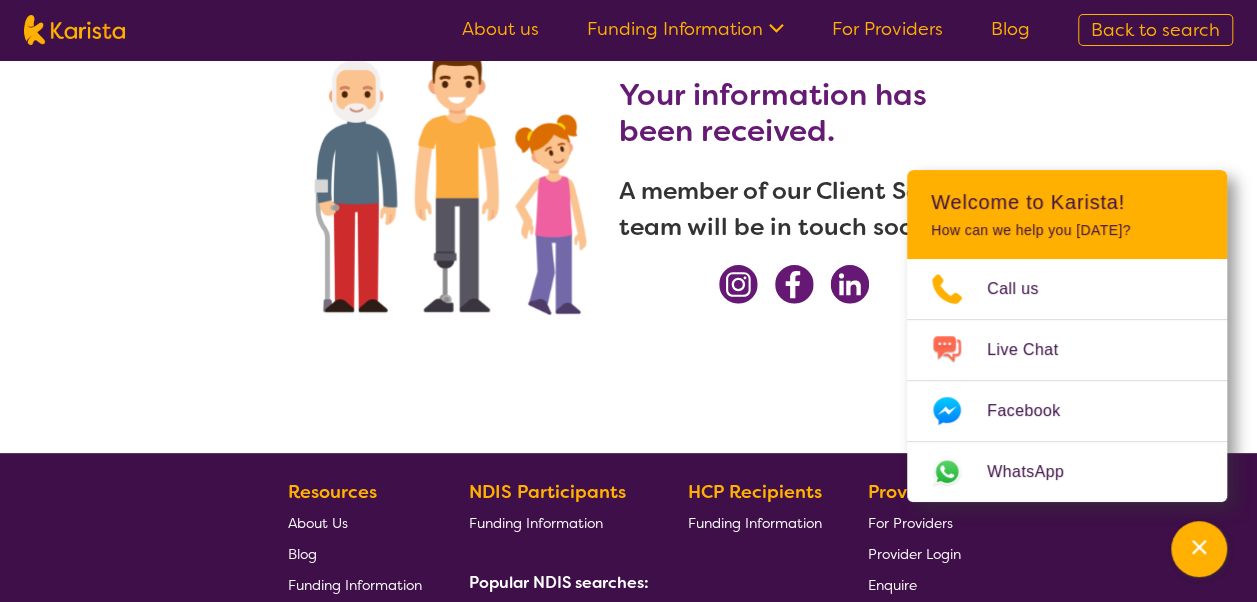 click on "Thank you! Your information has been received. A member of our Client Services team will be in touch soon." at bounding box center [628, 175] 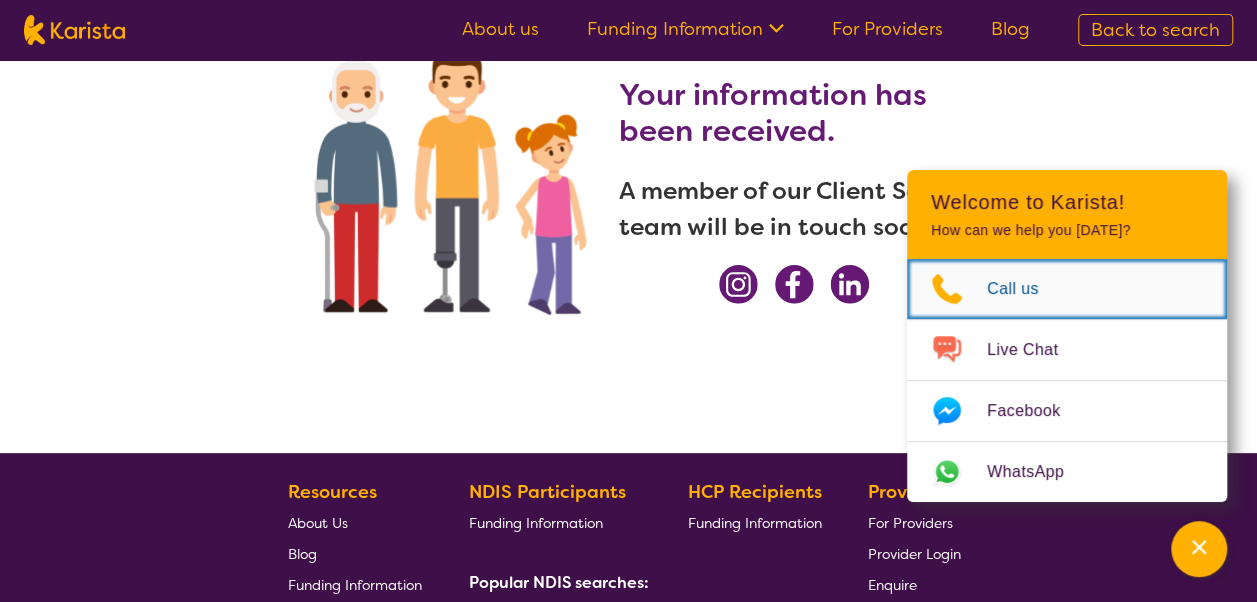 click on "Call us" at bounding box center [1025, 289] 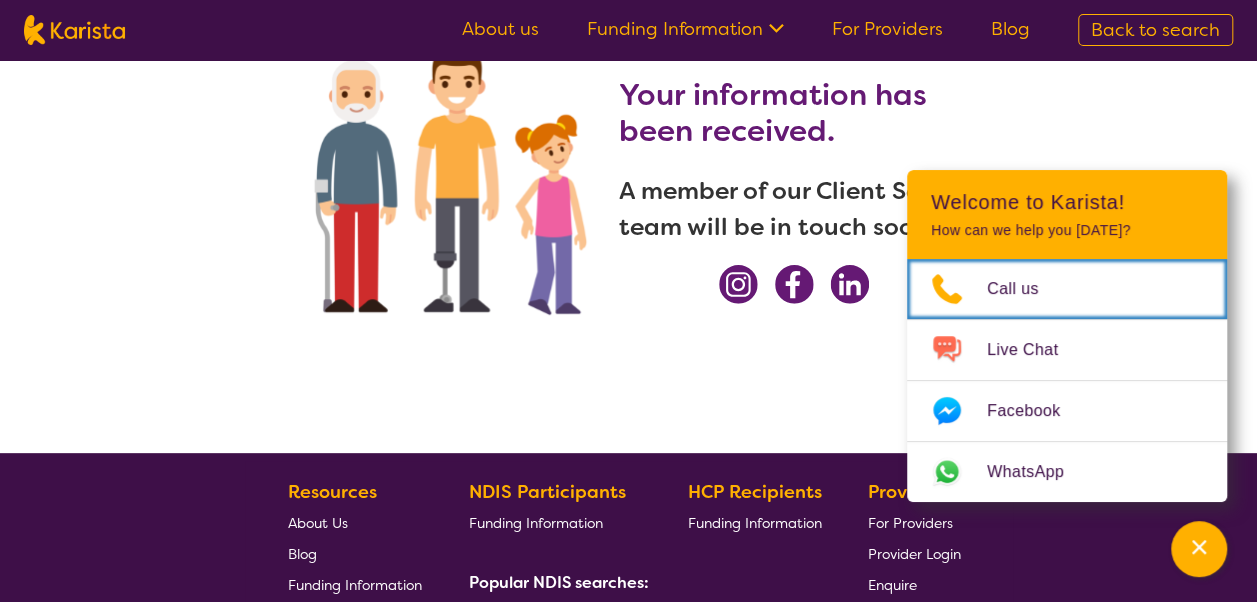 scroll, scrollTop: 0, scrollLeft: 0, axis: both 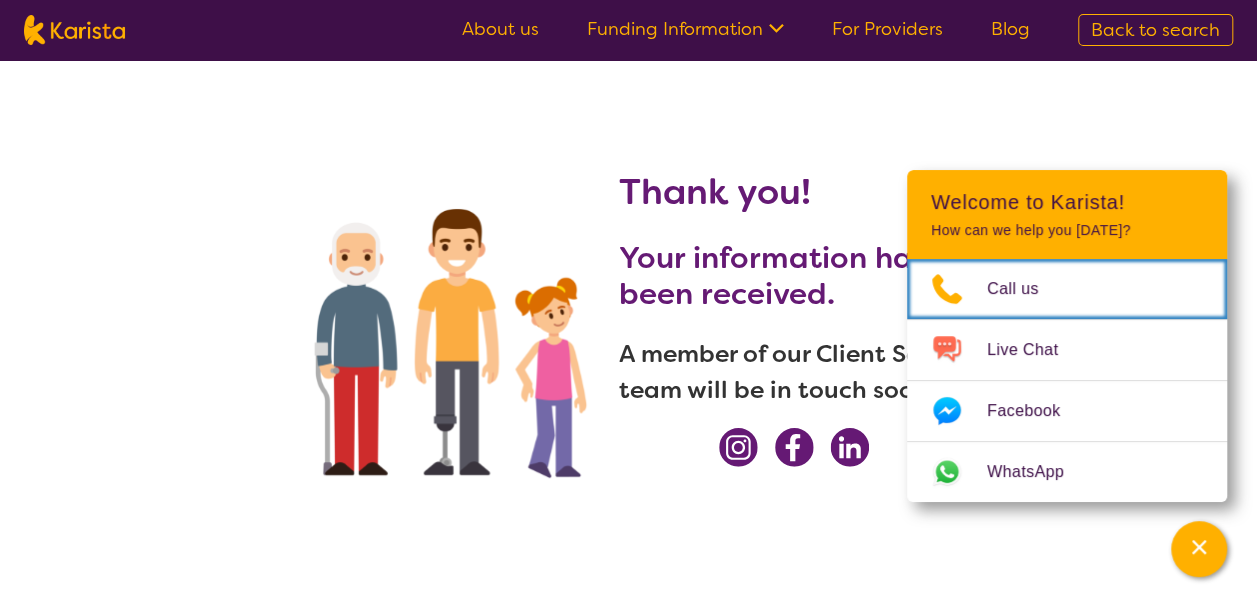 select on "[MEDICAL_DATA]" 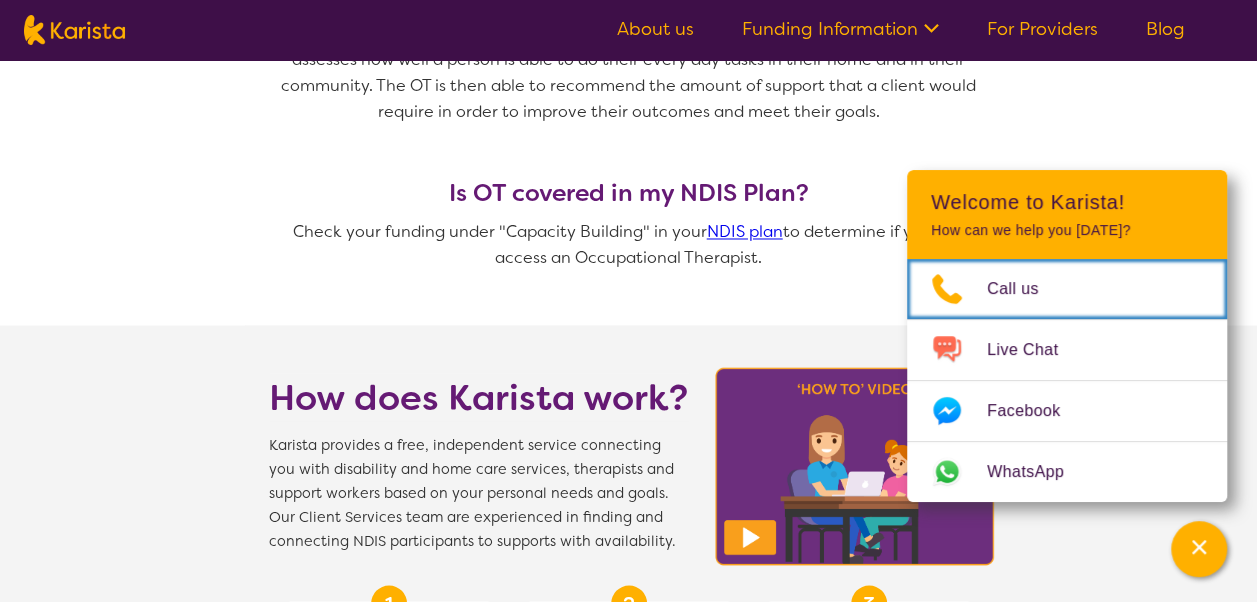 scroll, scrollTop: 1602, scrollLeft: 0, axis: vertical 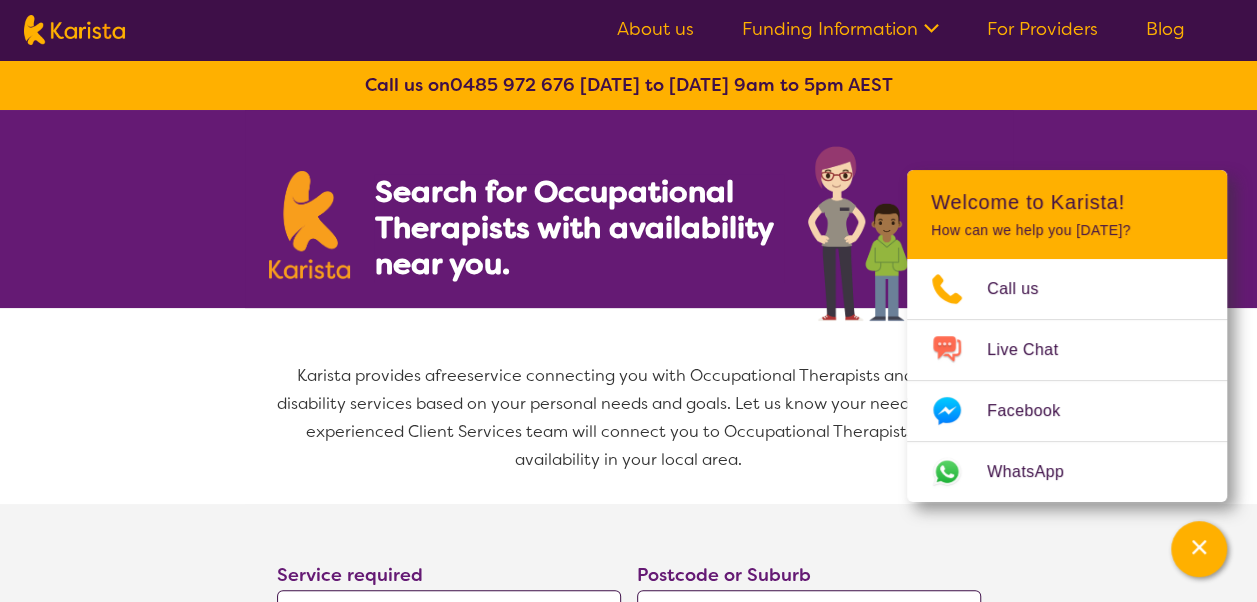 drag, startPoint x: 559, startPoint y: 177, endPoint x: 546, endPoint y: 76, distance: 101.8332 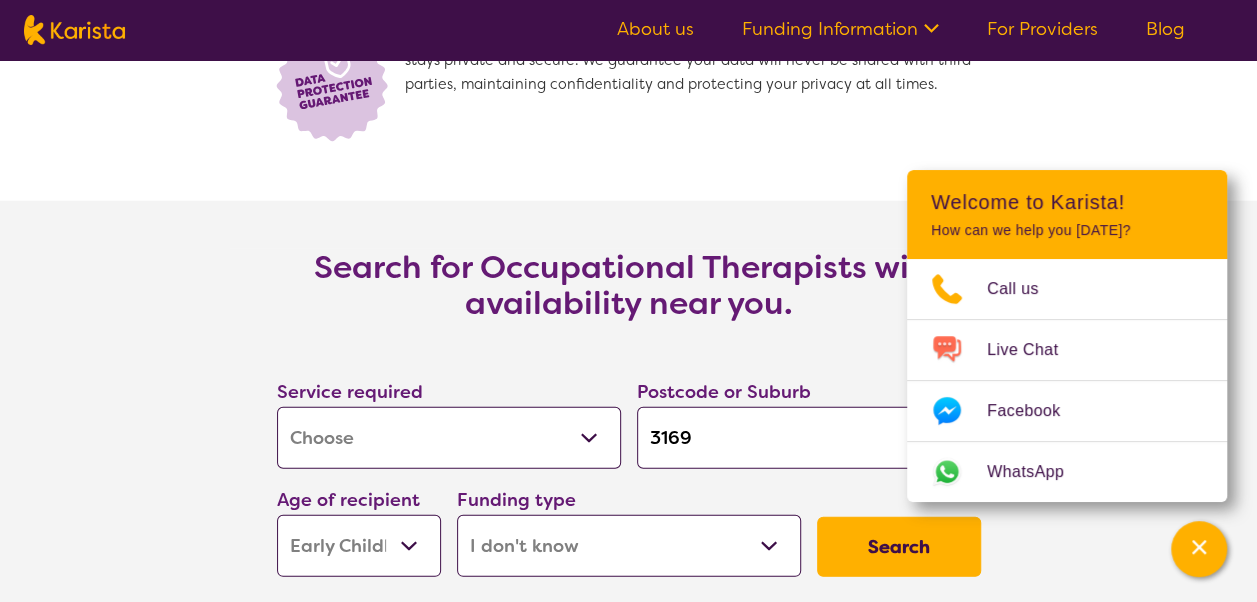 scroll, scrollTop: 2877, scrollLeft: 0, axis: vertical 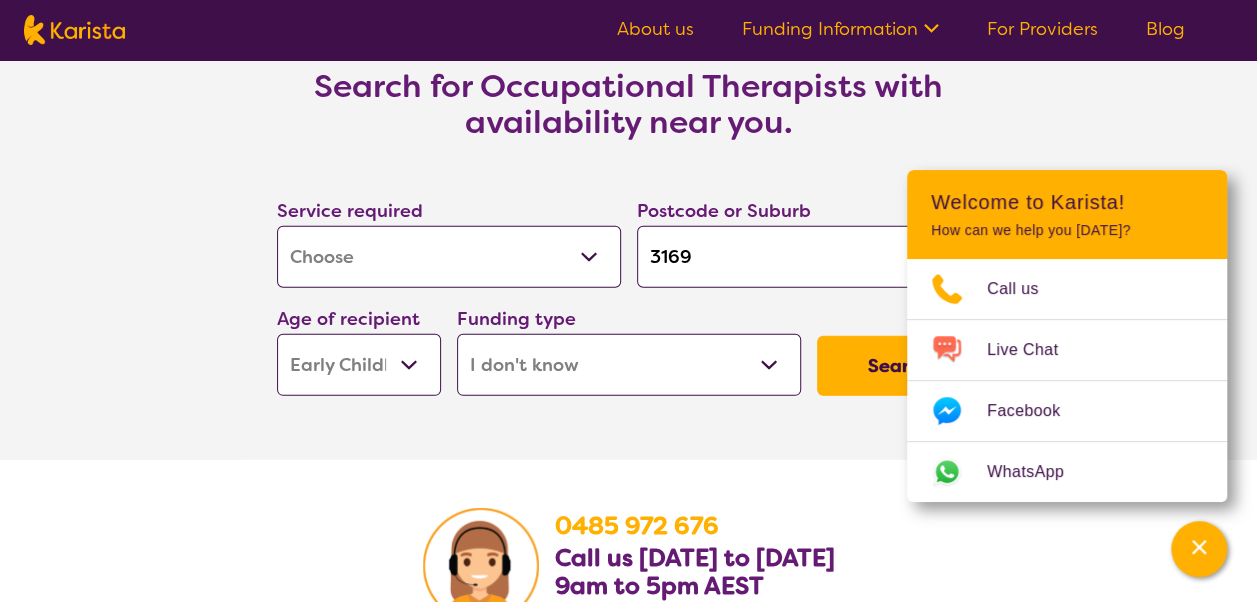 click on "Search for Occupational Therapists with availability near you. Service required Allied Health Assistant Assessment (ADHD or Autism) Behaviour support Counselling Dietitian Domestic and home help Employment Support Exercise physiology Home Care Package Provider Key Worker NDIS Plan management NDIS Support Coordination Nursing services Occupational therapy Personal care Physiotherapy Podiatry Psychology Psychosocial Recovery Coach Respite Speech therapy Support worker Supported accommodation Postcode or Suburb 3169 Age of recipient Early Childhood - 0 to 9 Child - 10 to 11 Adolescent - 12 to 17 Adult - 18 to 64 Aged - 65+ Funding type Home Care Package (HCP) National Disability Insurance Scheme (NDIS) I don't know Search" at bounding box center (629, 240) 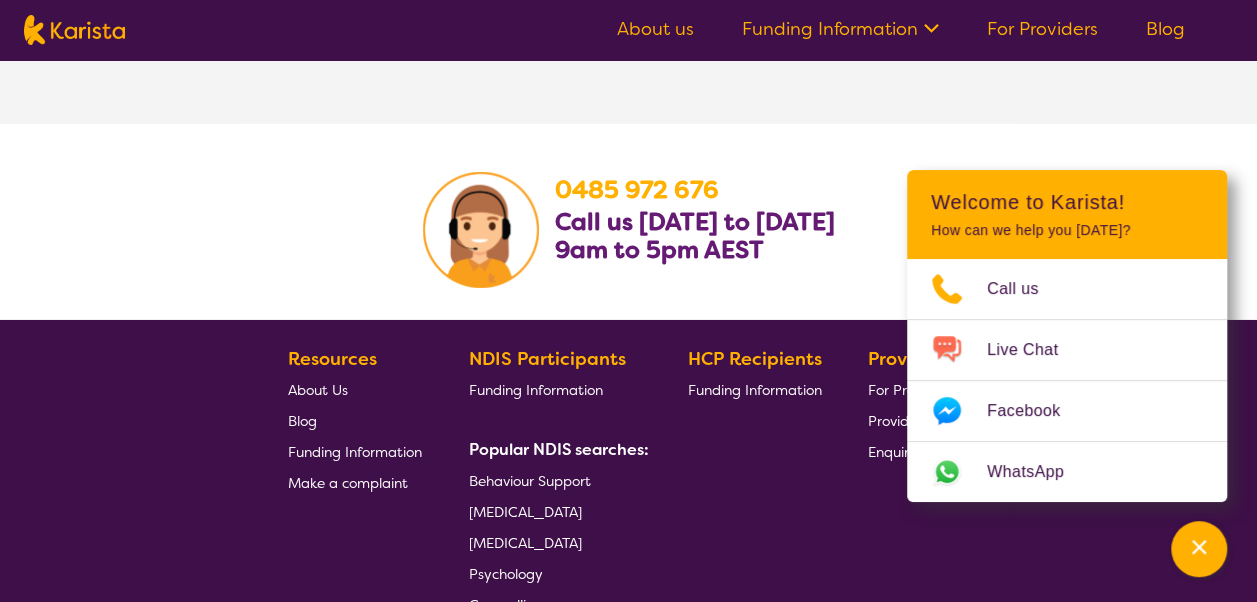 scroll, scrollTop: 3339, scrollLeft: 0, axis: vertical 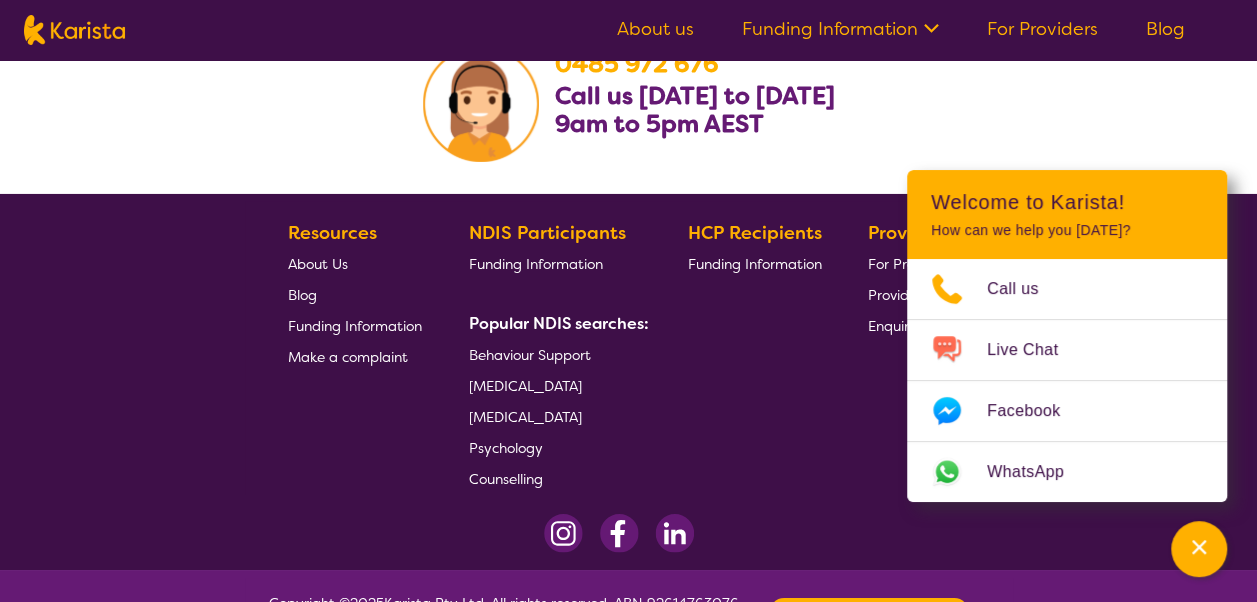 click on "[MEDICAL_DATA]" at bounding box center (525, 386) 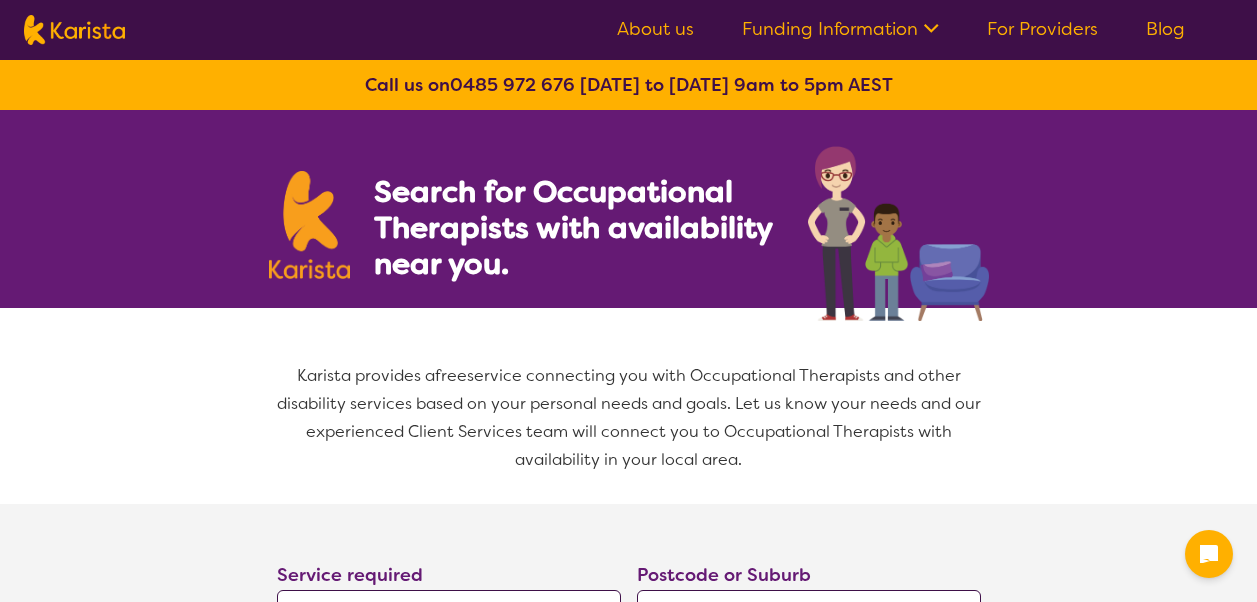select on "[MEDICAL_DATA]" 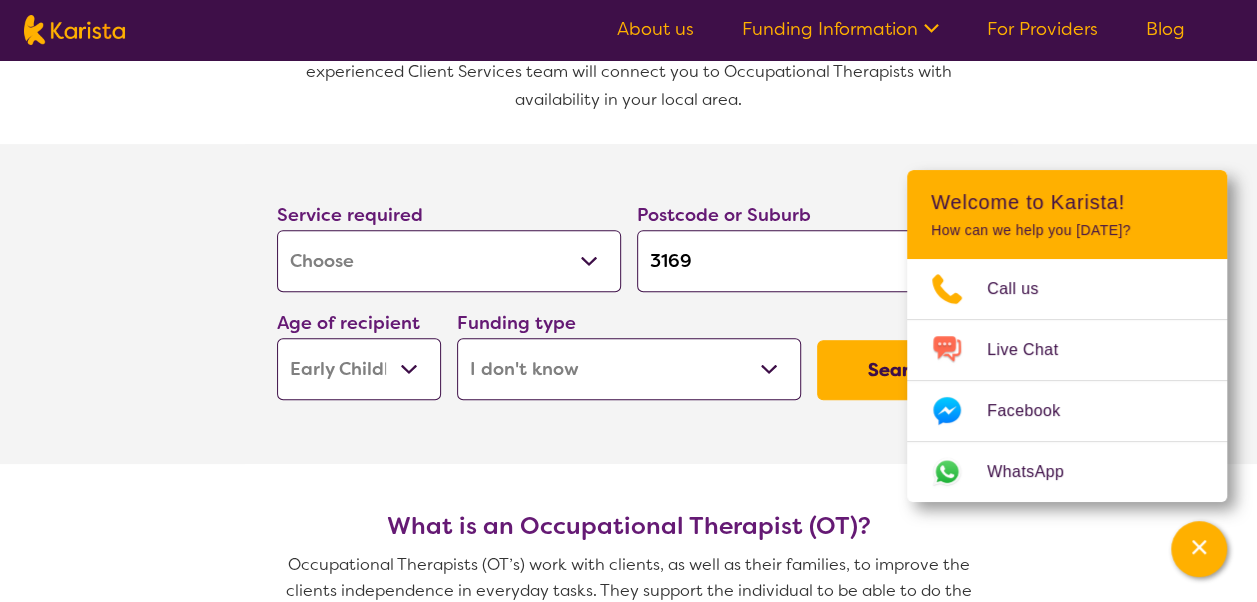 scroll, scrollTop: 364, scrollLeft: 0, axis: vertical 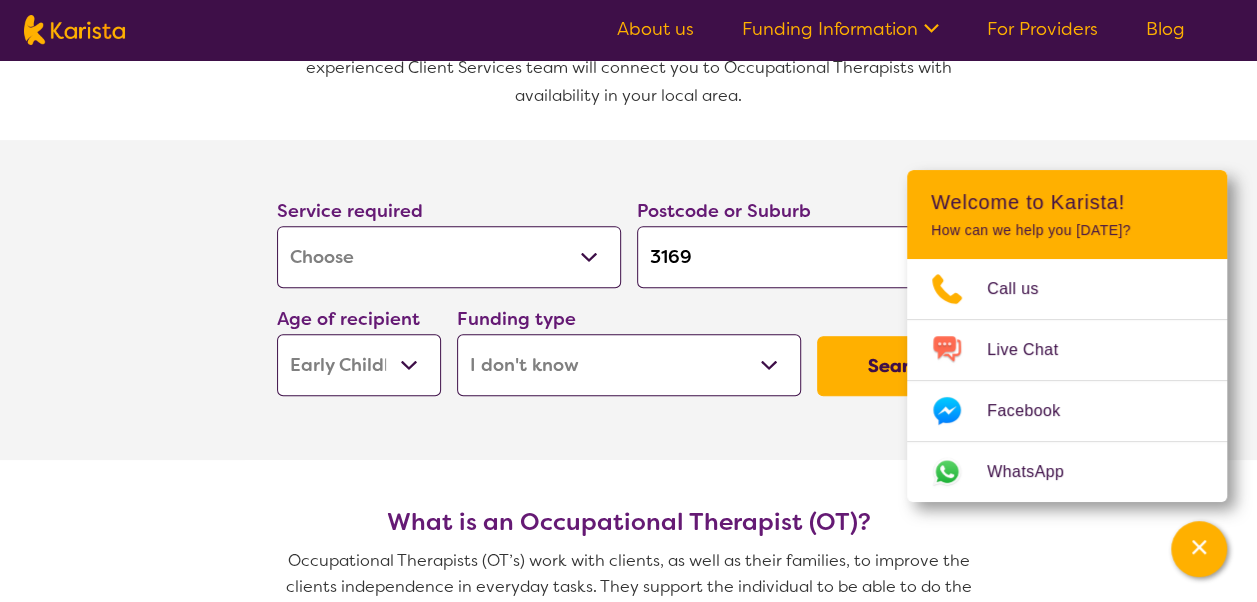 click on "About us Funding Information NDIS - National Disability Insurance Scheme HCP -  Home Care Package Funding For Providers Blog Call us on  [PHONE_NUMBER]   [DATE] to [DATE] 9am to 5pm AEST Search for Occupational Therapists with availability near you. Karista provides a  free  service connecting you with Occupational Therapists and other disability services based on your personal needs and goals. Let us know your needs and our experienced Client Services team will connect you to Occupational Therapists with availability in your local area.  Service required Allied Health Assistant Assessment ([MEDICAL_DATA] or [MEDICAL_DATA]) Behaviour support Counselling Dietitian Domestic and home help Employment Support Exercise physiology Home Care Package Provider Key Worker NDIS Plan management NDIS Support Coordination Nursing services [MEDICAL_DATA] Personal care Physiotherapy [MEDICAL_DATA] Psychology Psychosocial Recovery Coach Respite [MEDICAL_DATA] Support worker Supported accommodation Postcode or Suburb 3169 Age of recipient Search" at bounding box center [628, 1673] 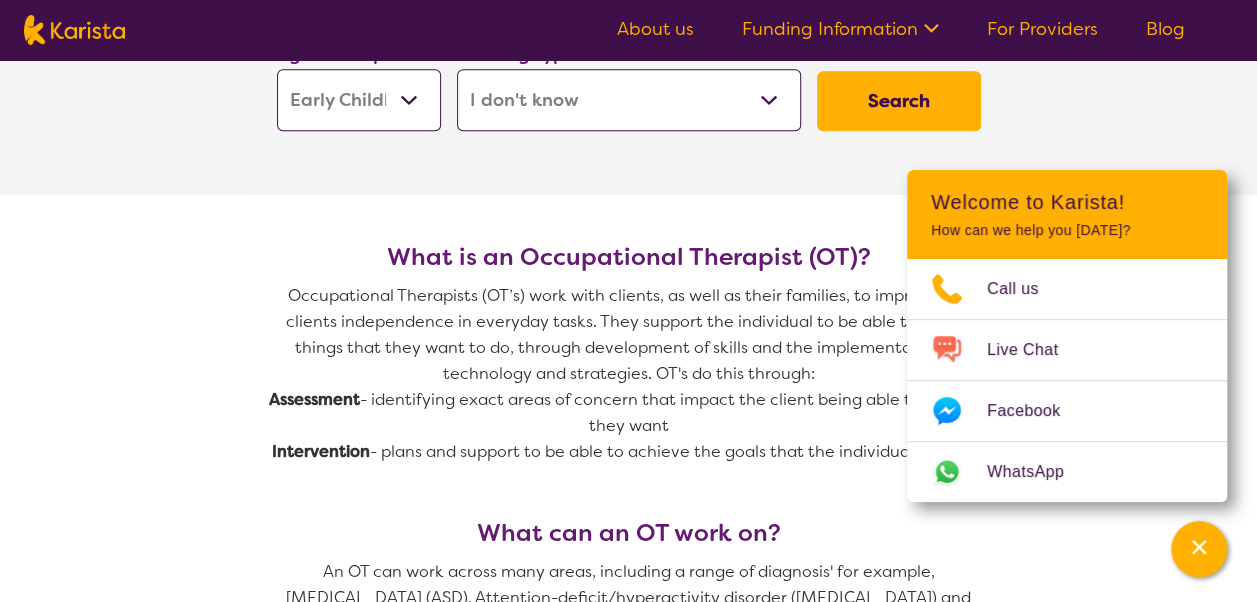 scroll, scrollTop: 783, scrollLeft: 0, axis: vertical 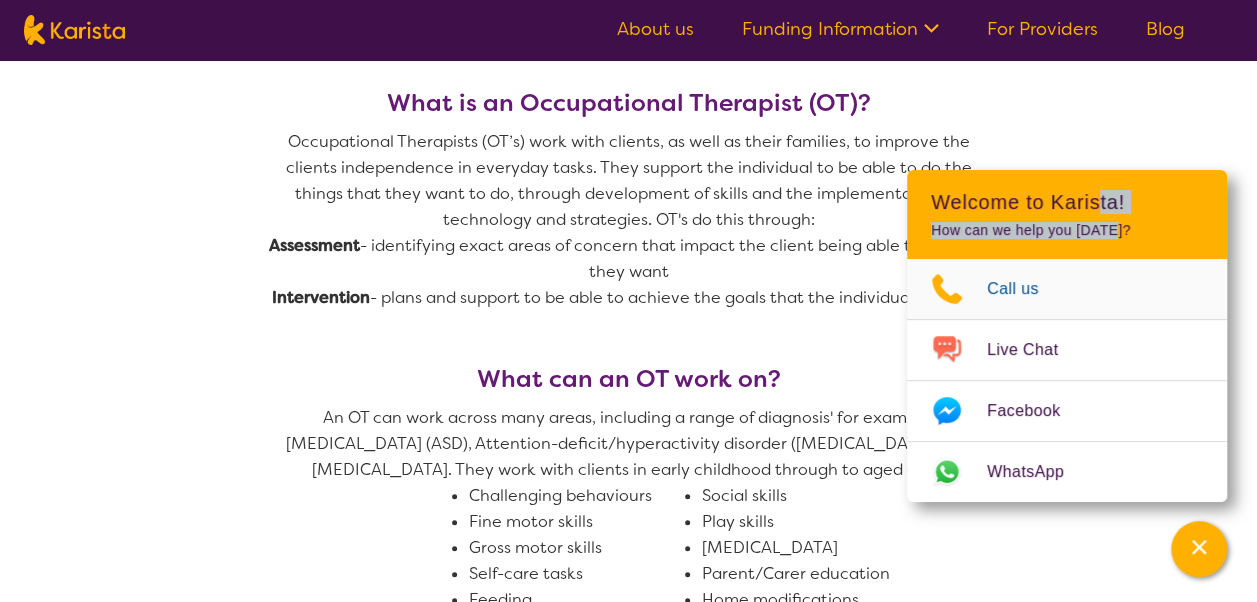 drag, startPoint x: 1096, startPoint y: 182, endPoint x: 1113, endPoint y: 269, distance: 88.64536 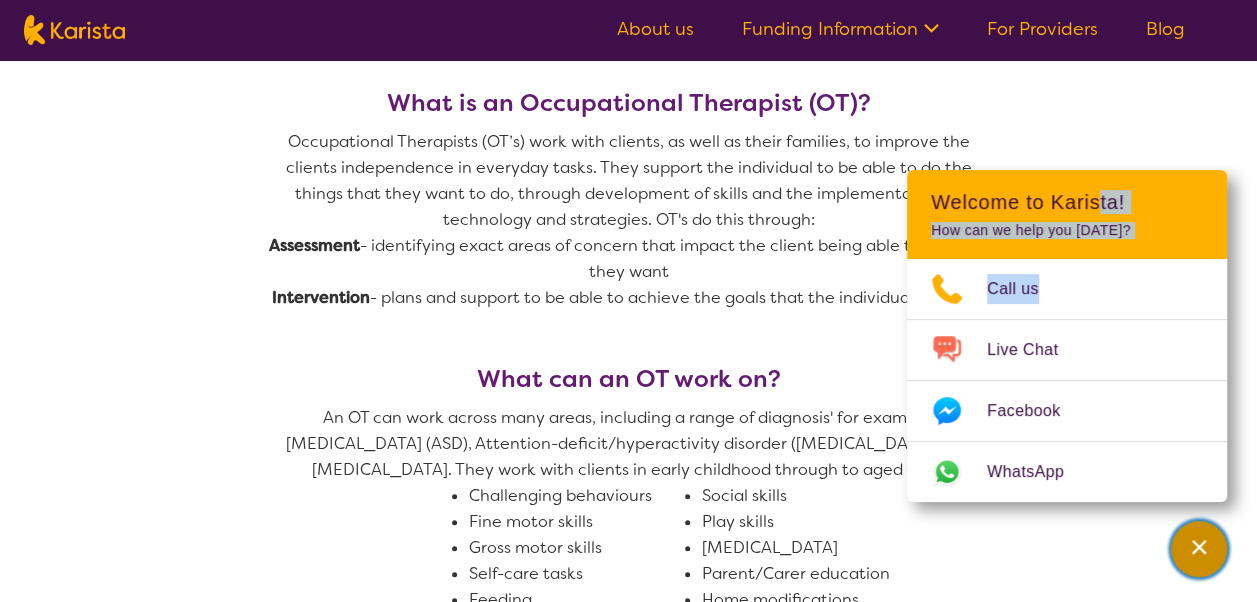 click 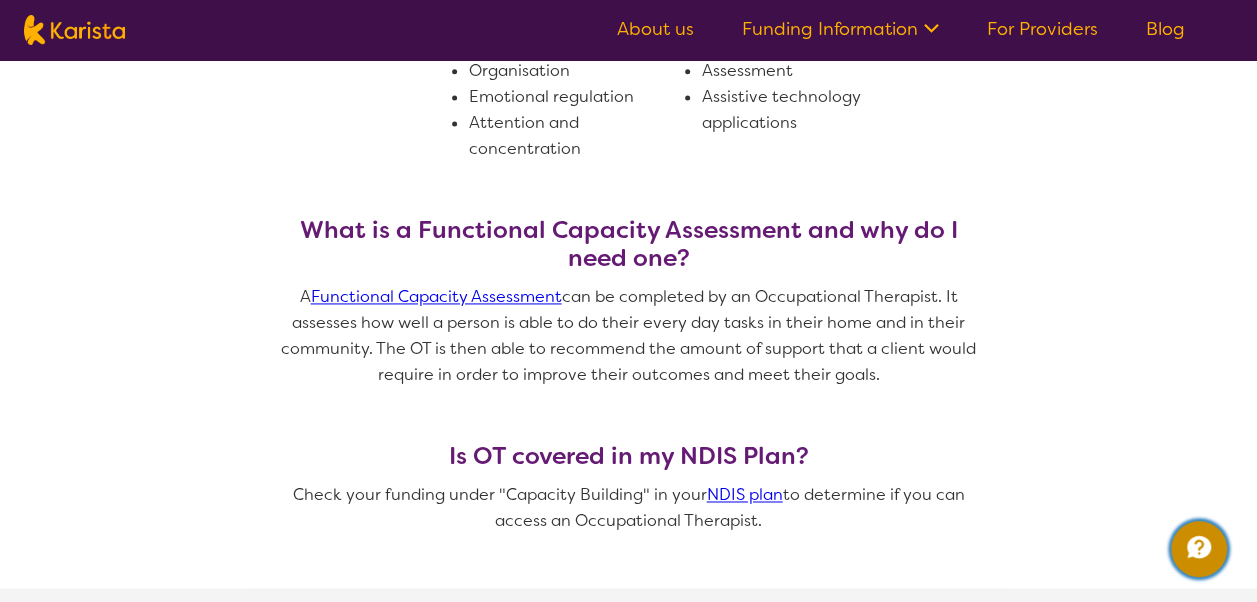 scroll, scrollTop: 1405, scrollLeft: 0, axis: vertical 